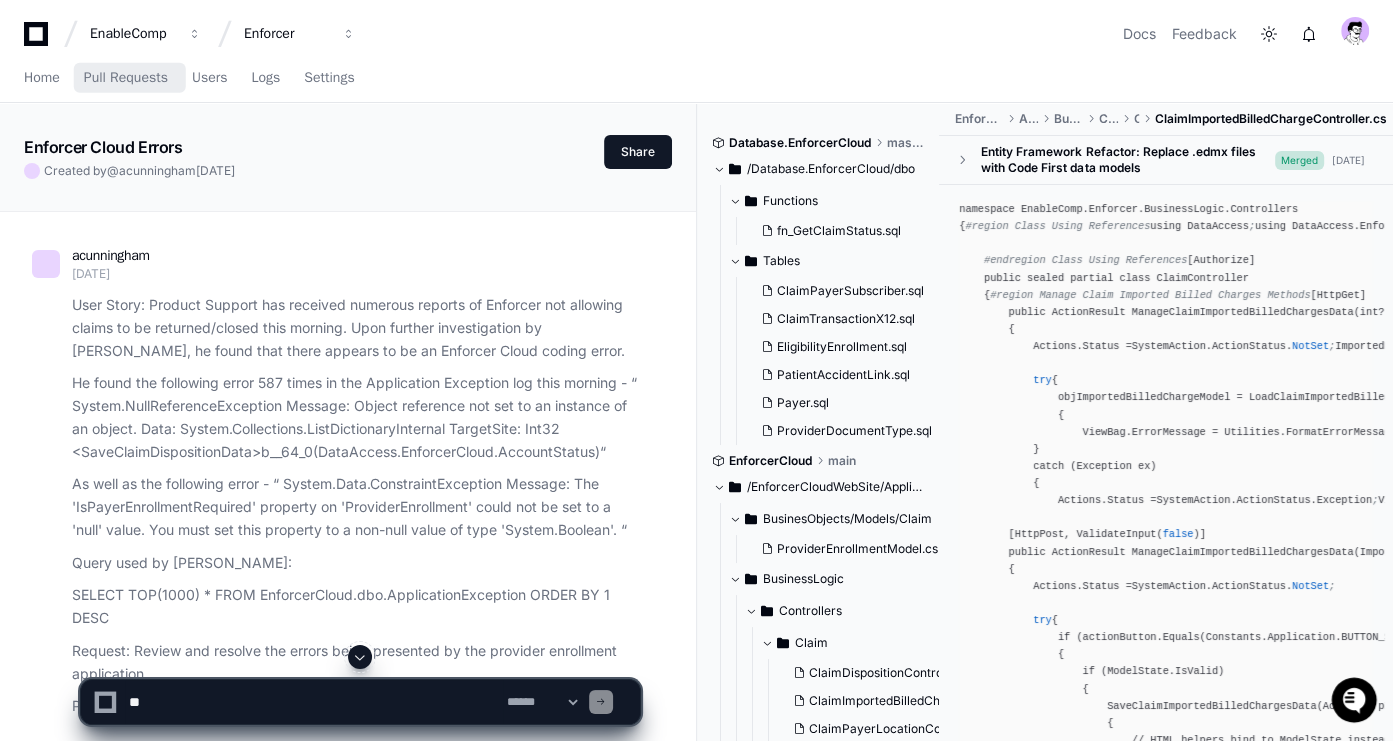 scroll, scrollTop: 0, scrollLeft: 0, axis: both 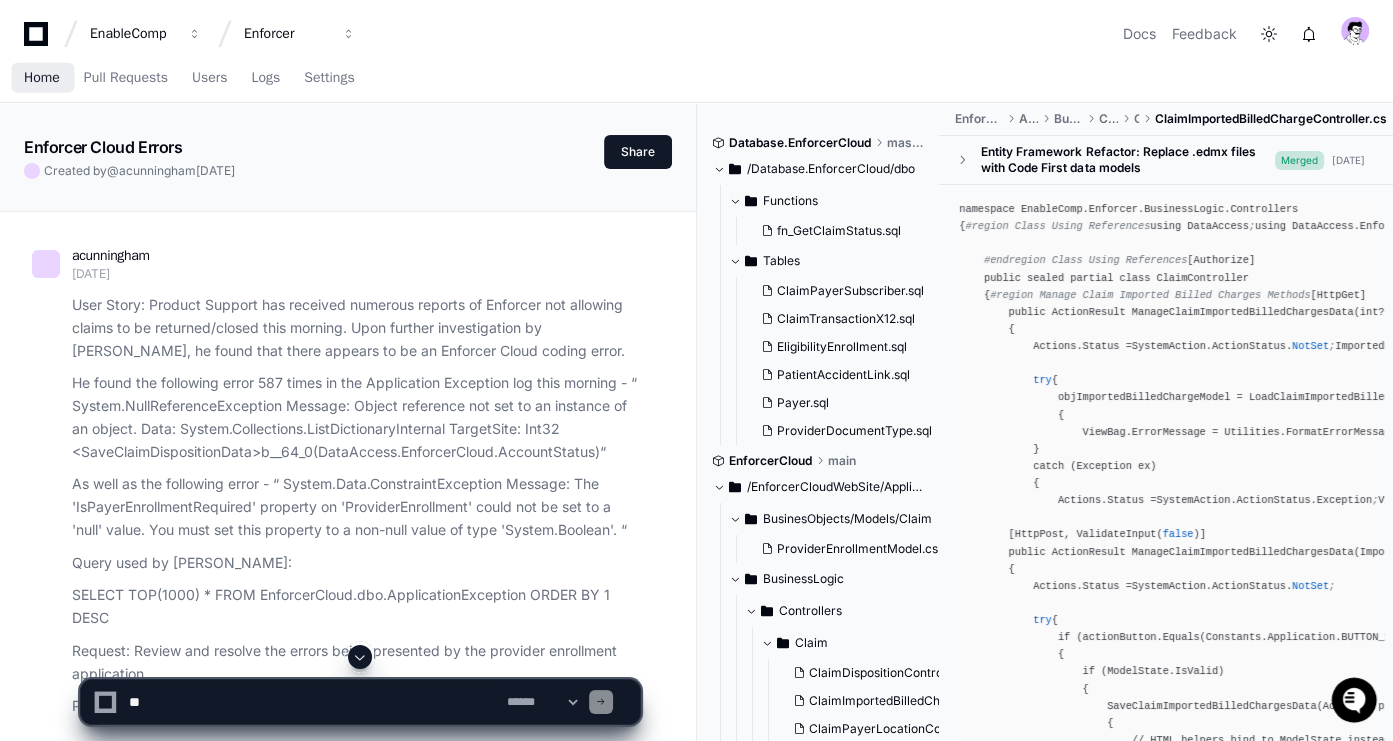 click on "Home" at bounding box center [42, 78] 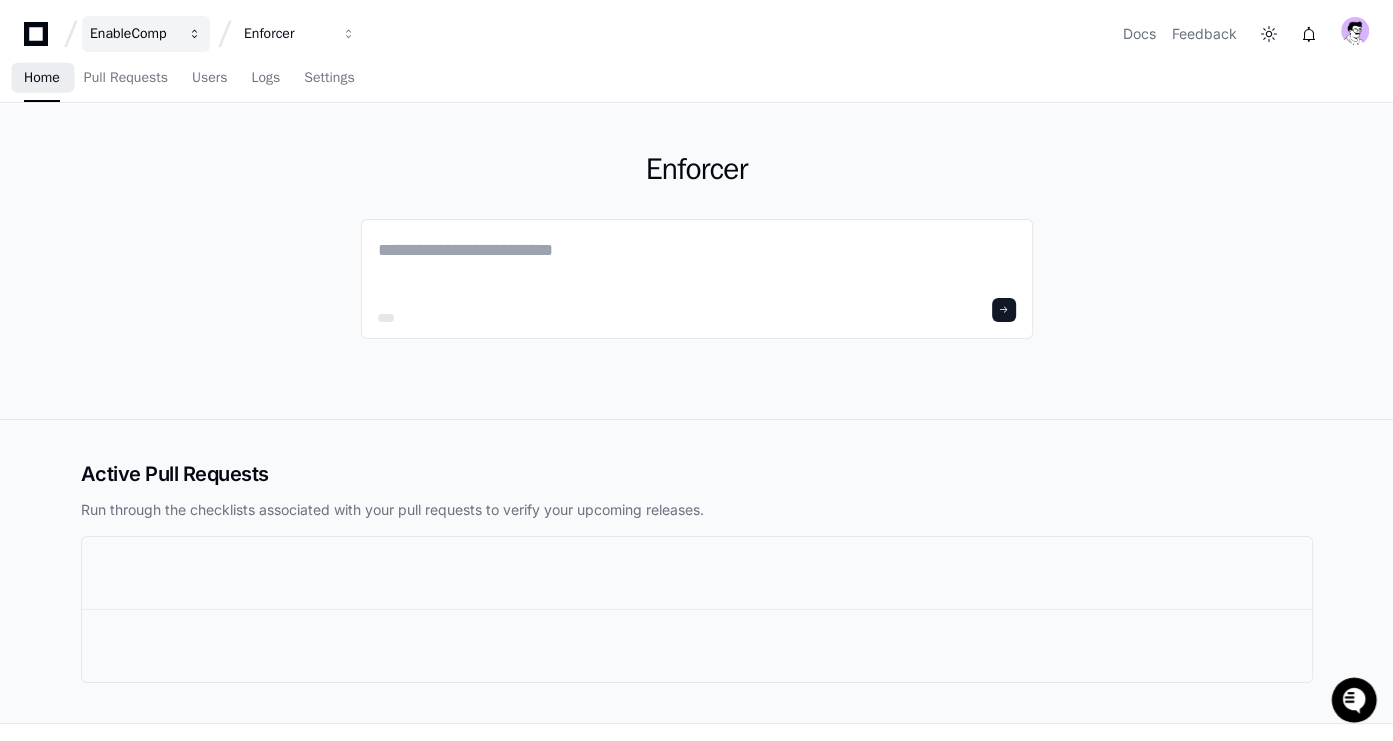 click on "EnableComp" at bounding box center (133, 34) 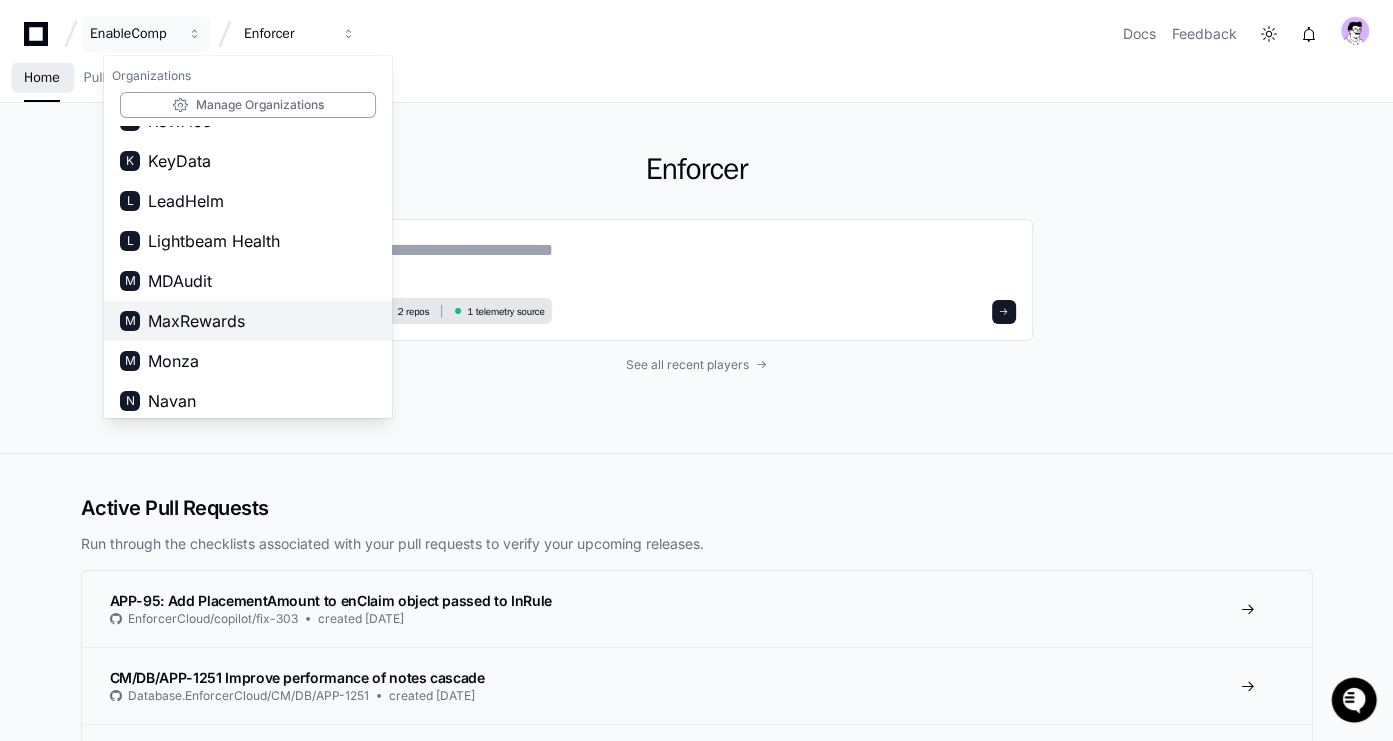 scroll, scrollTop: 648, scrollLeft: 0, axis: vertical 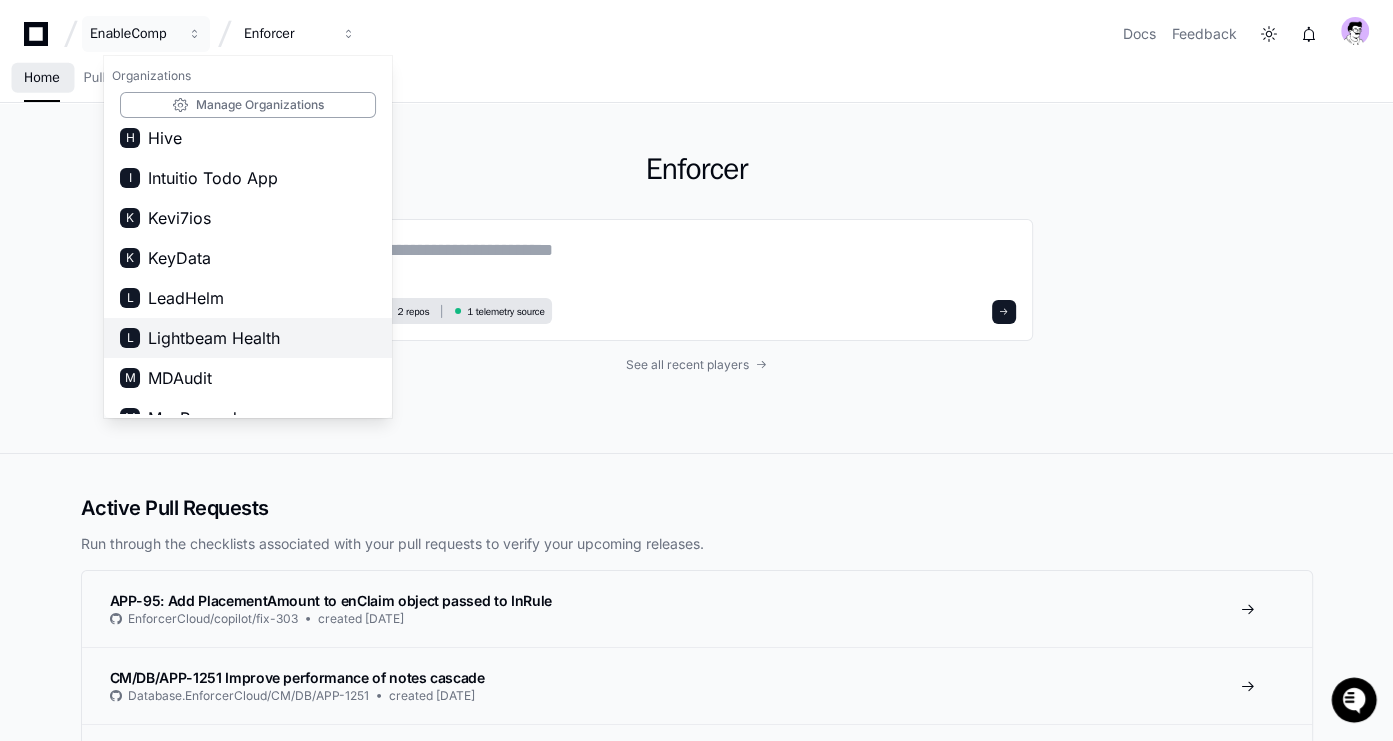click on "Lightbeam Health" at bounding box center [214, 338] 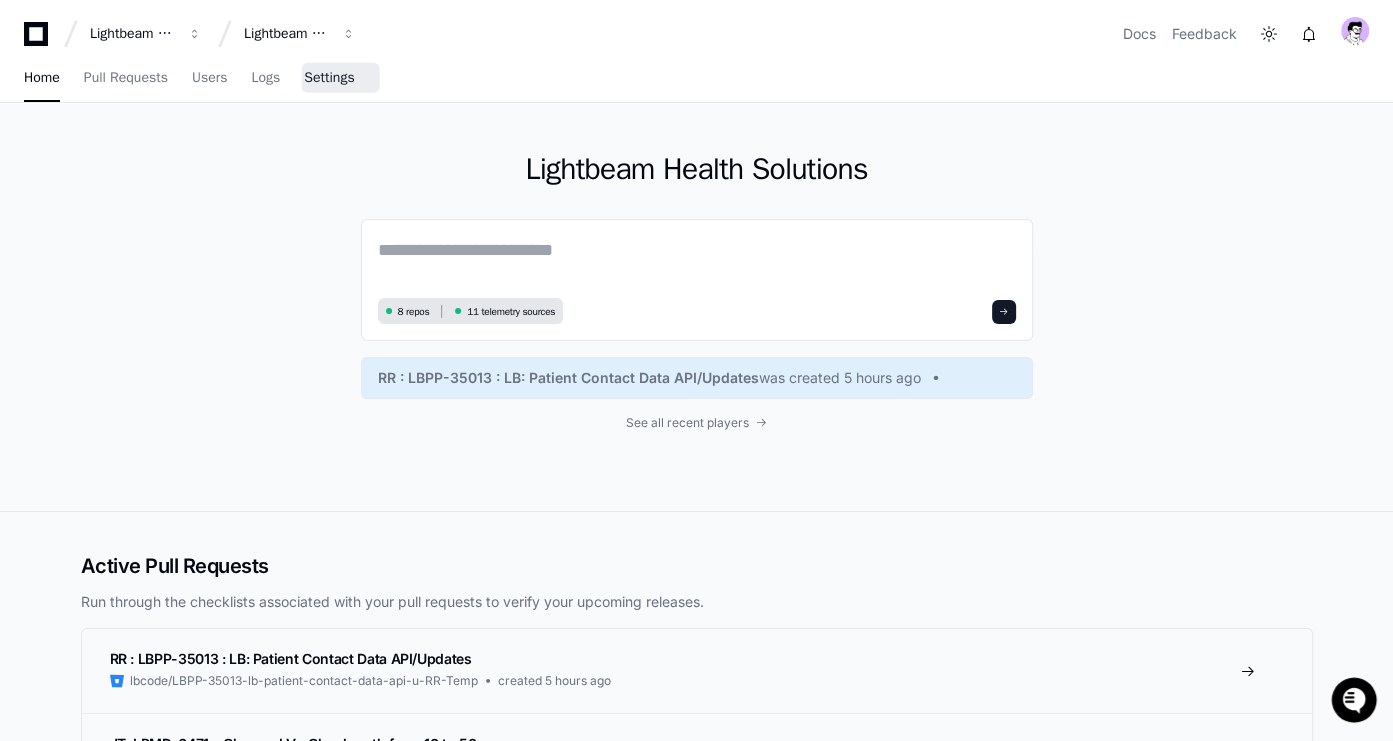 click on "Settings" at bounding box center [329, 78] 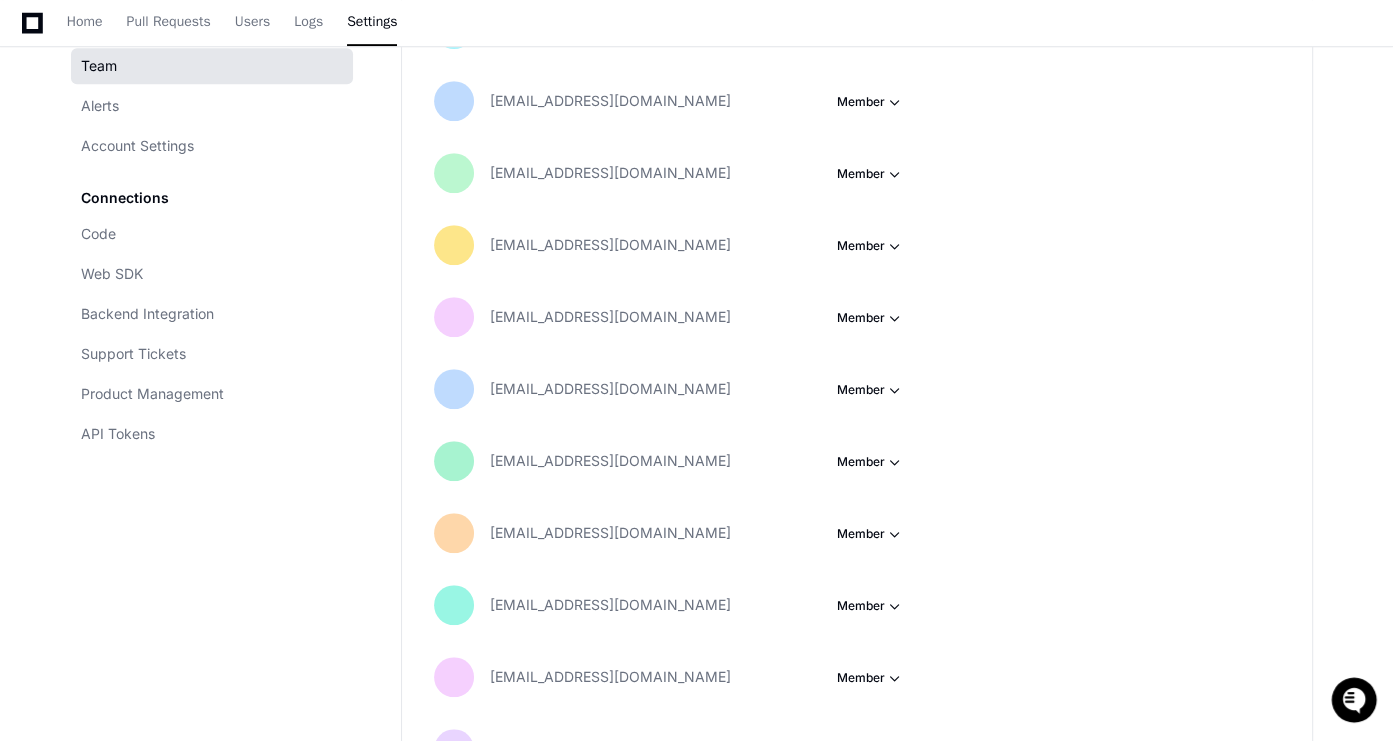 scroll, scrollTop: 0, scrollLeft: 0, axis: both 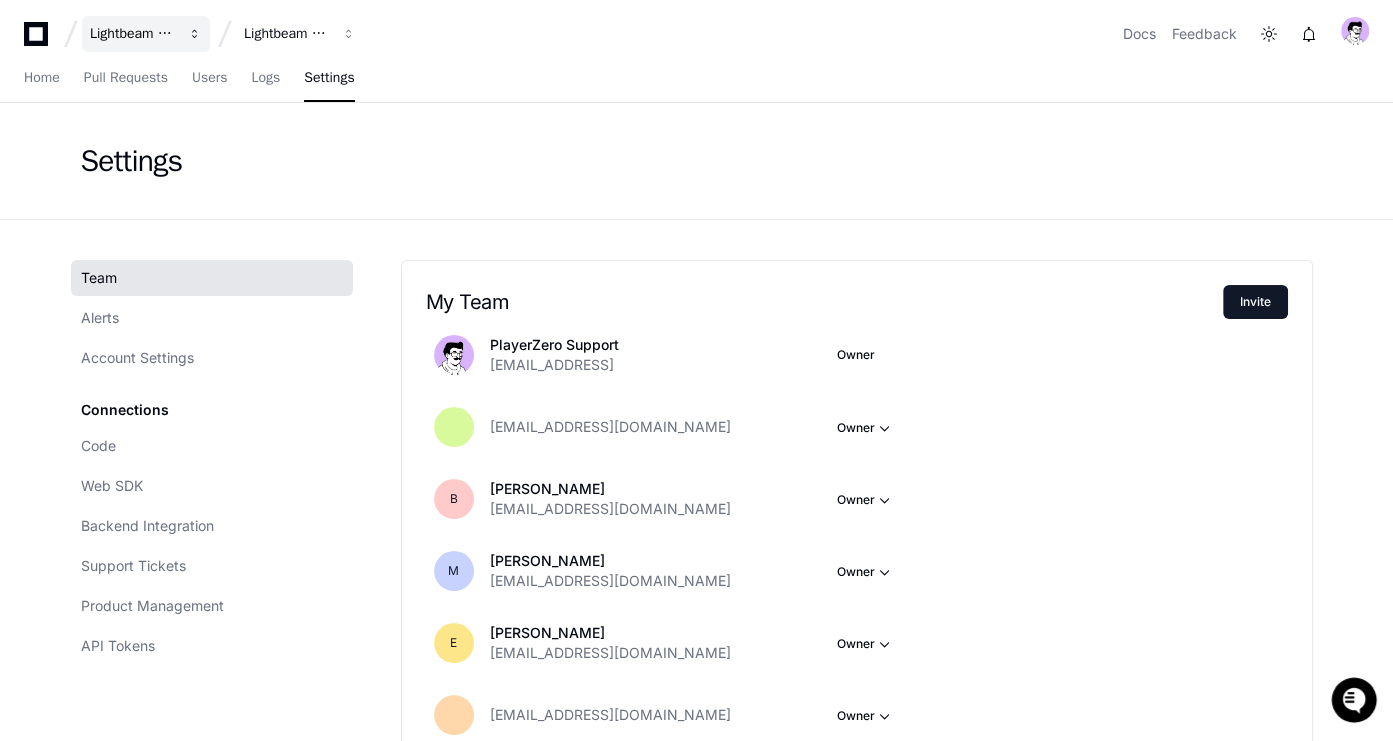 click on "Lightbeam Health" at bounding box center [133, 34] 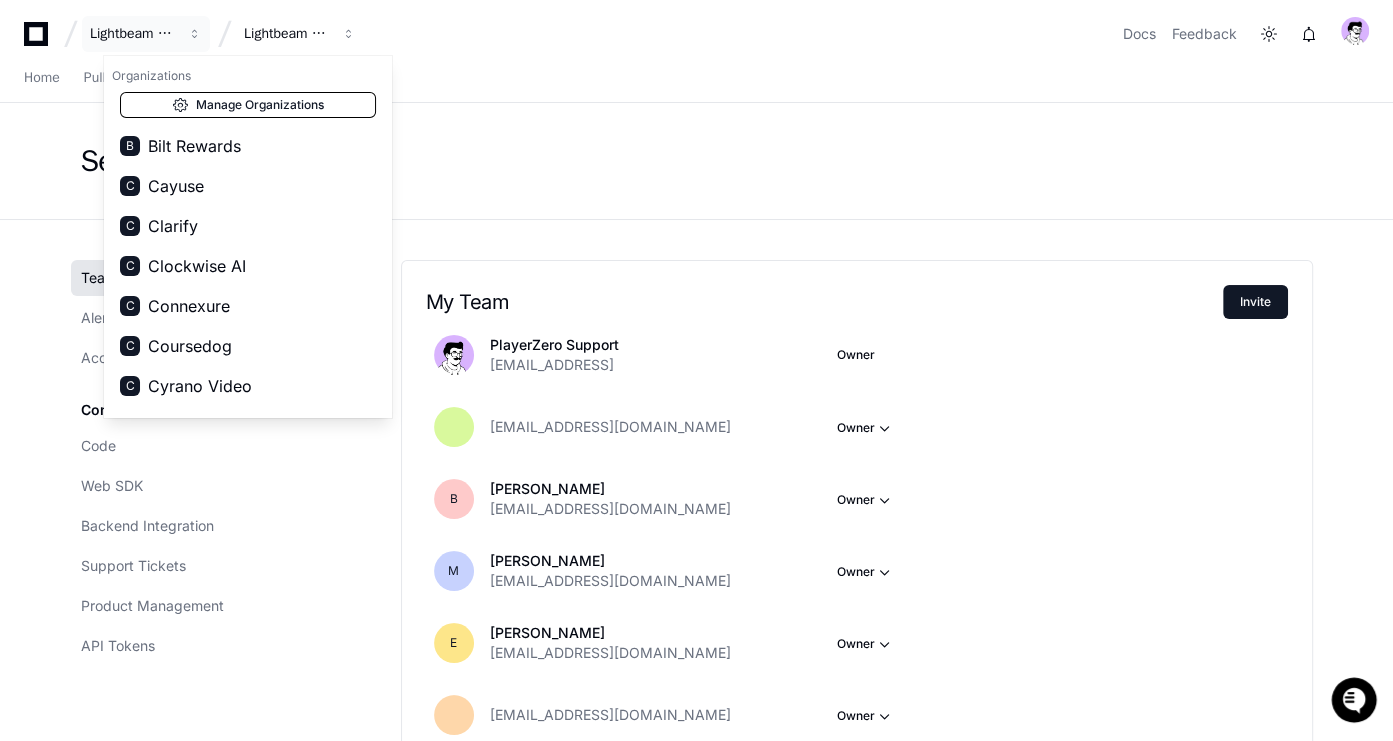 click on "Manage Organizations" at bounding box center [248, 105] 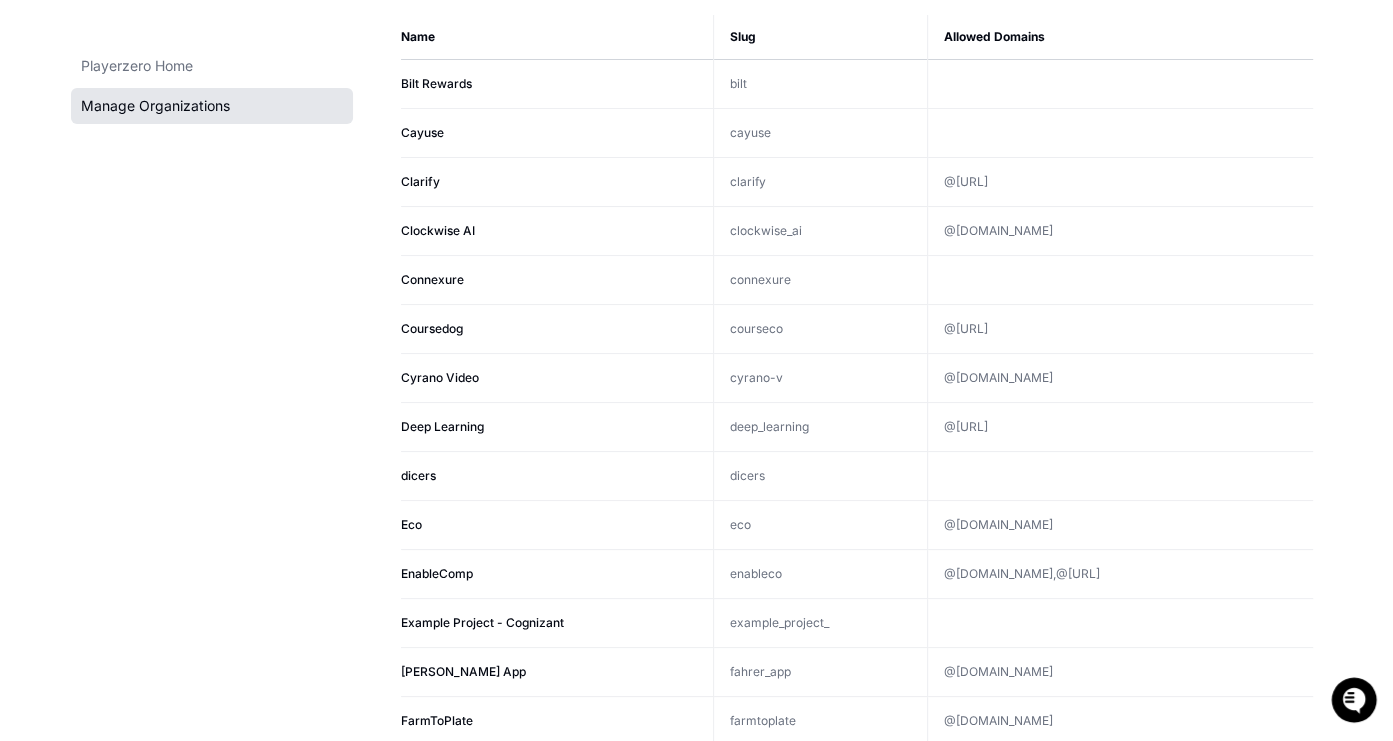 scroll, scrollTop: 0, scrollLeft: 0, axis: both 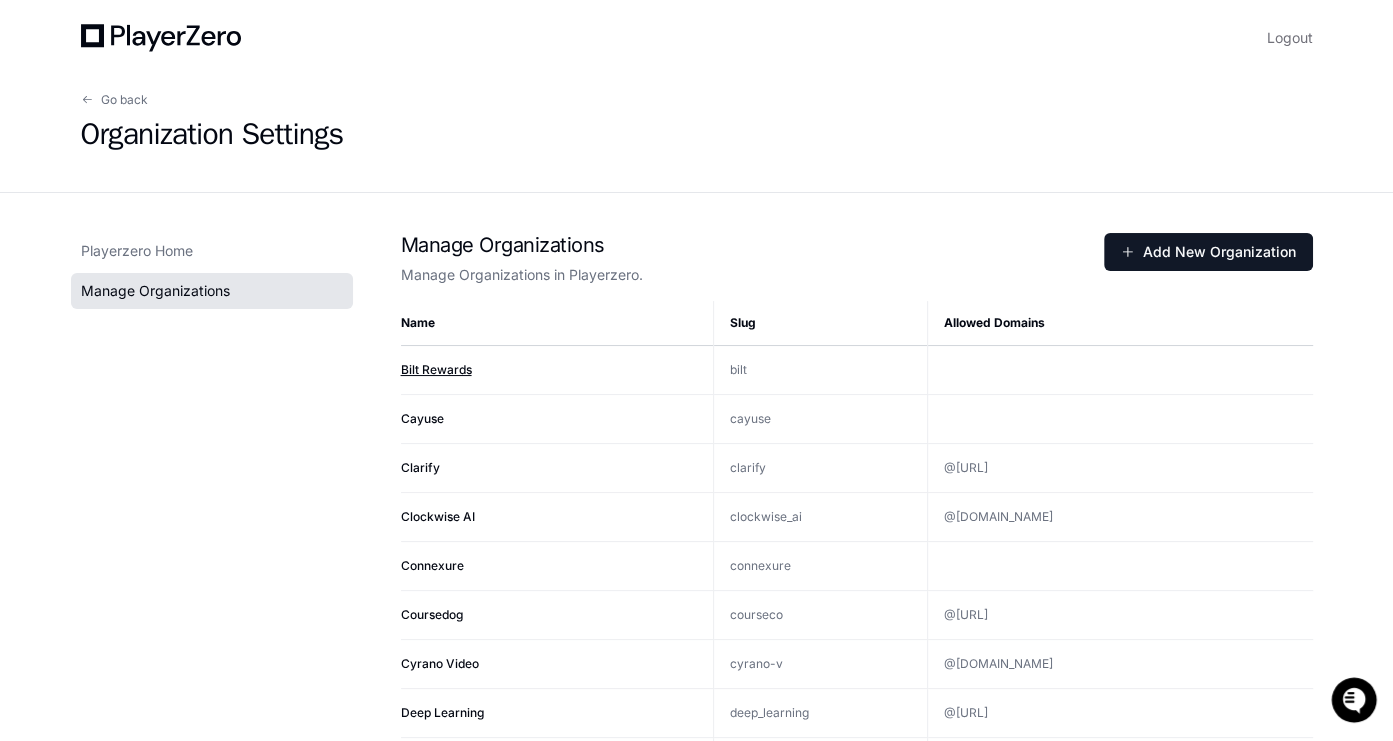click on "Bilt Rewards" 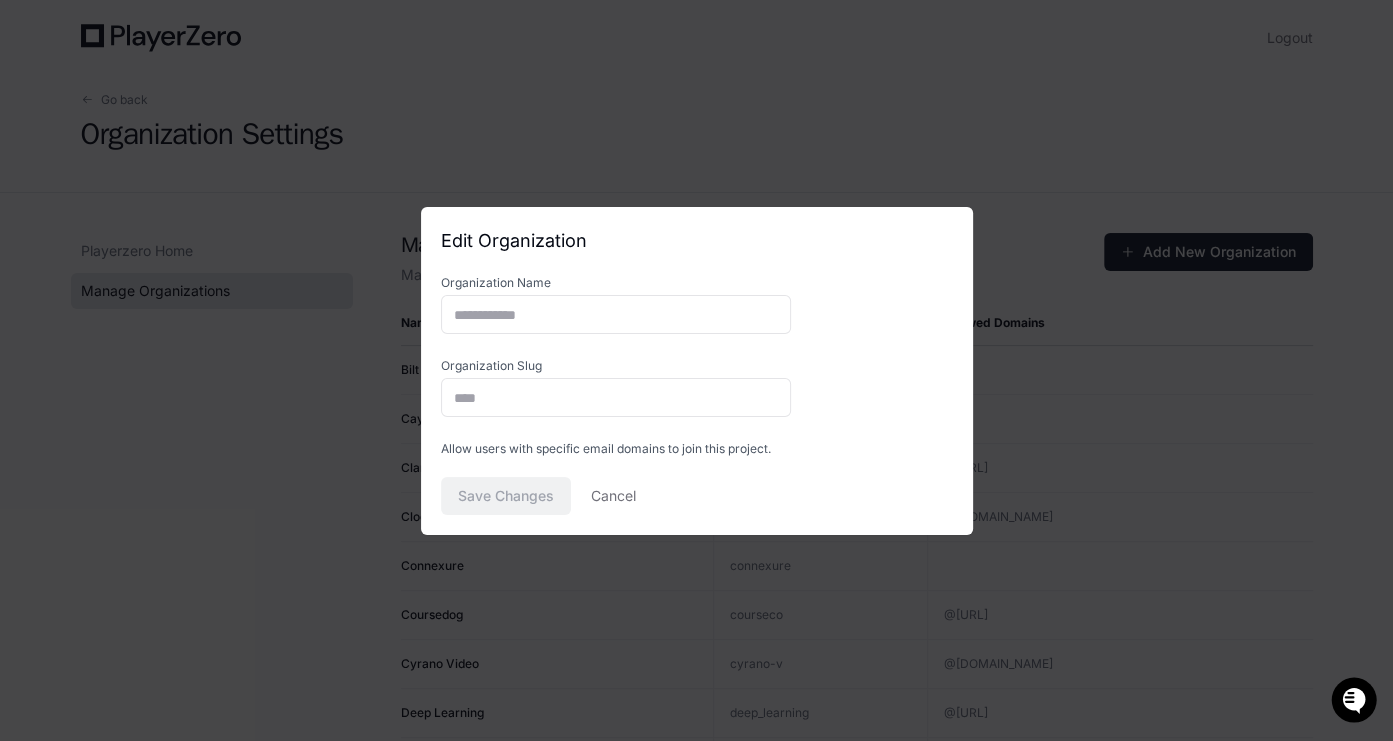click at bounding box center (696, 370) 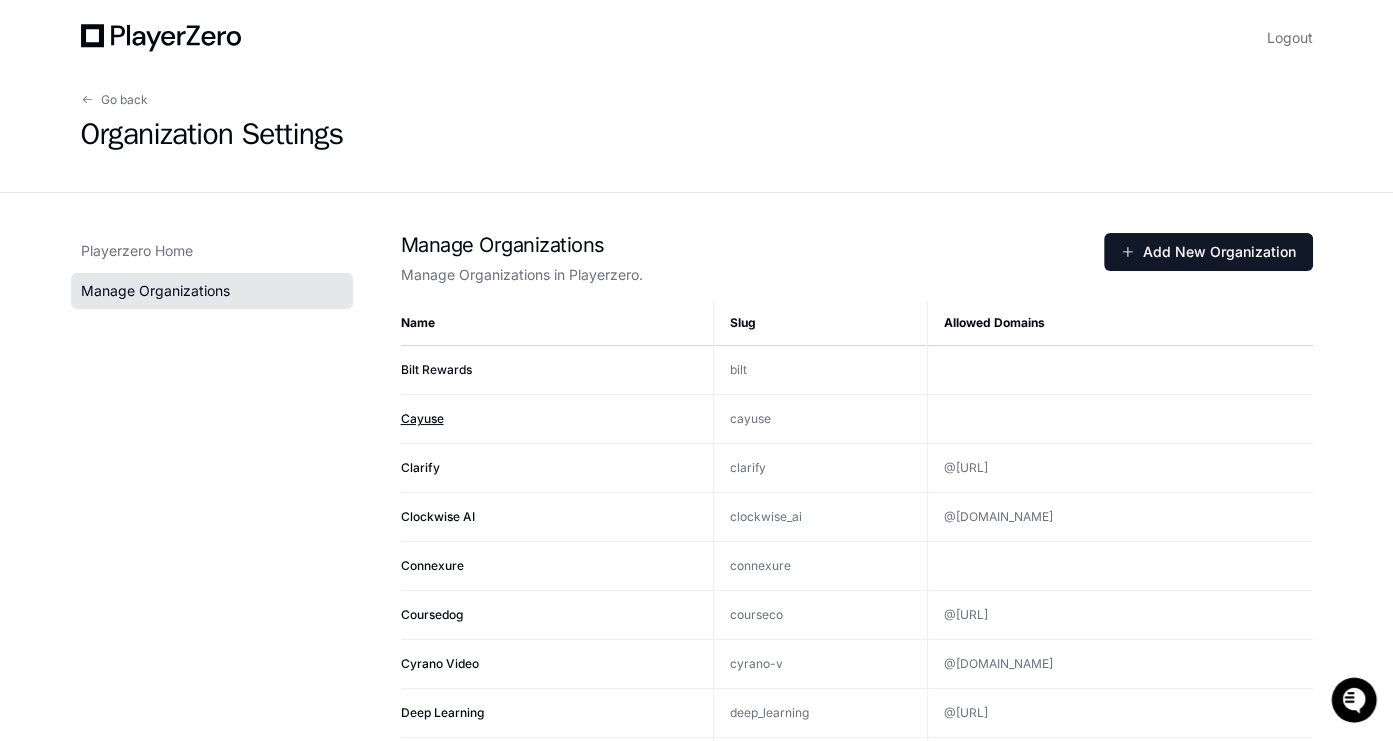 click on "Cayuse" 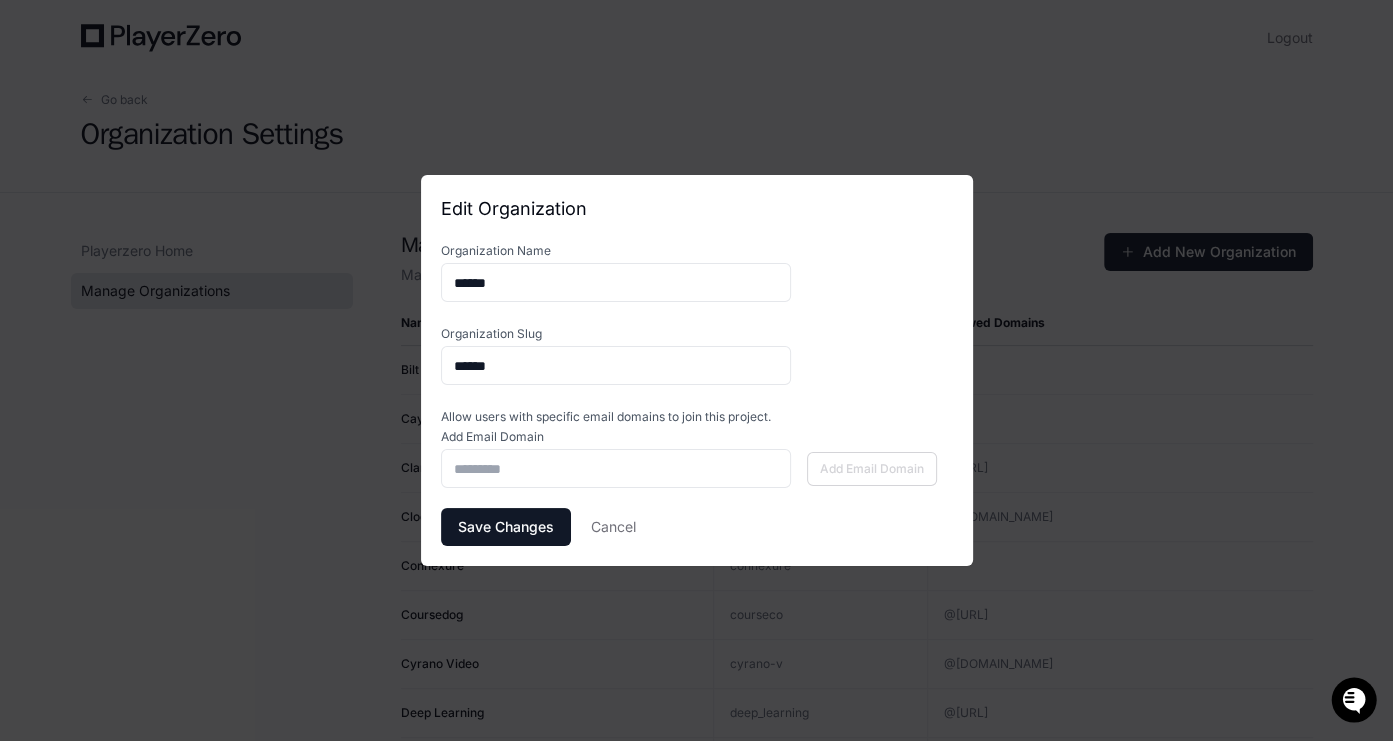 click at bounding box center (696, 370) 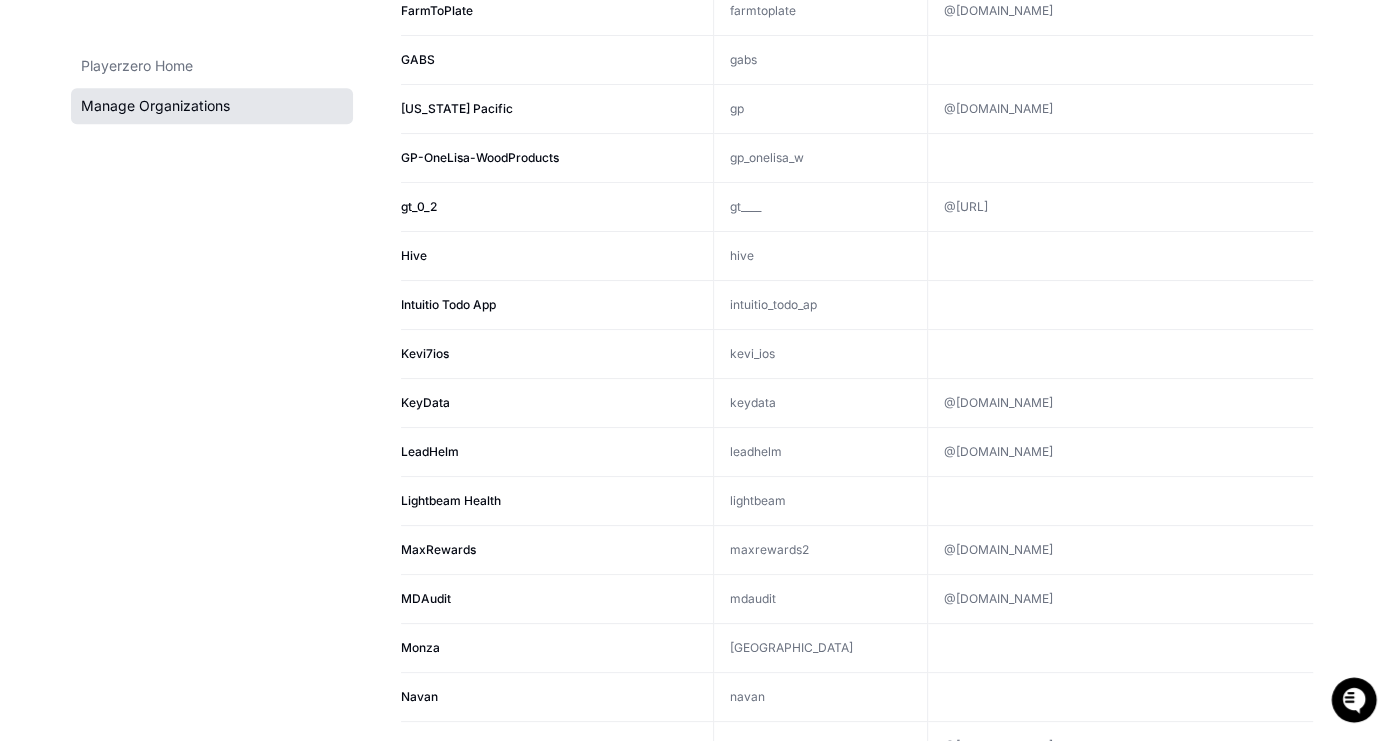 scroll, scrollTop: 1344, scrollLeft: 0, axis: vertical 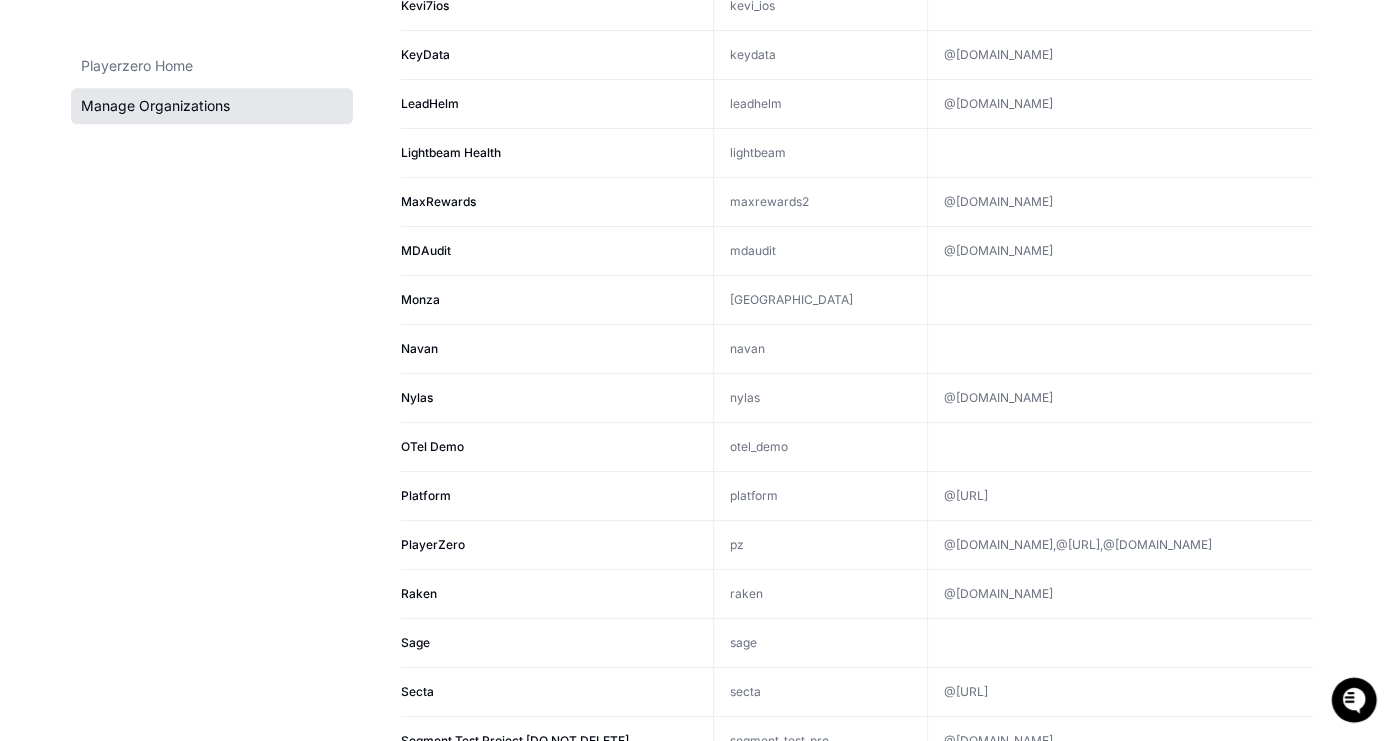 click on "@[URL]" 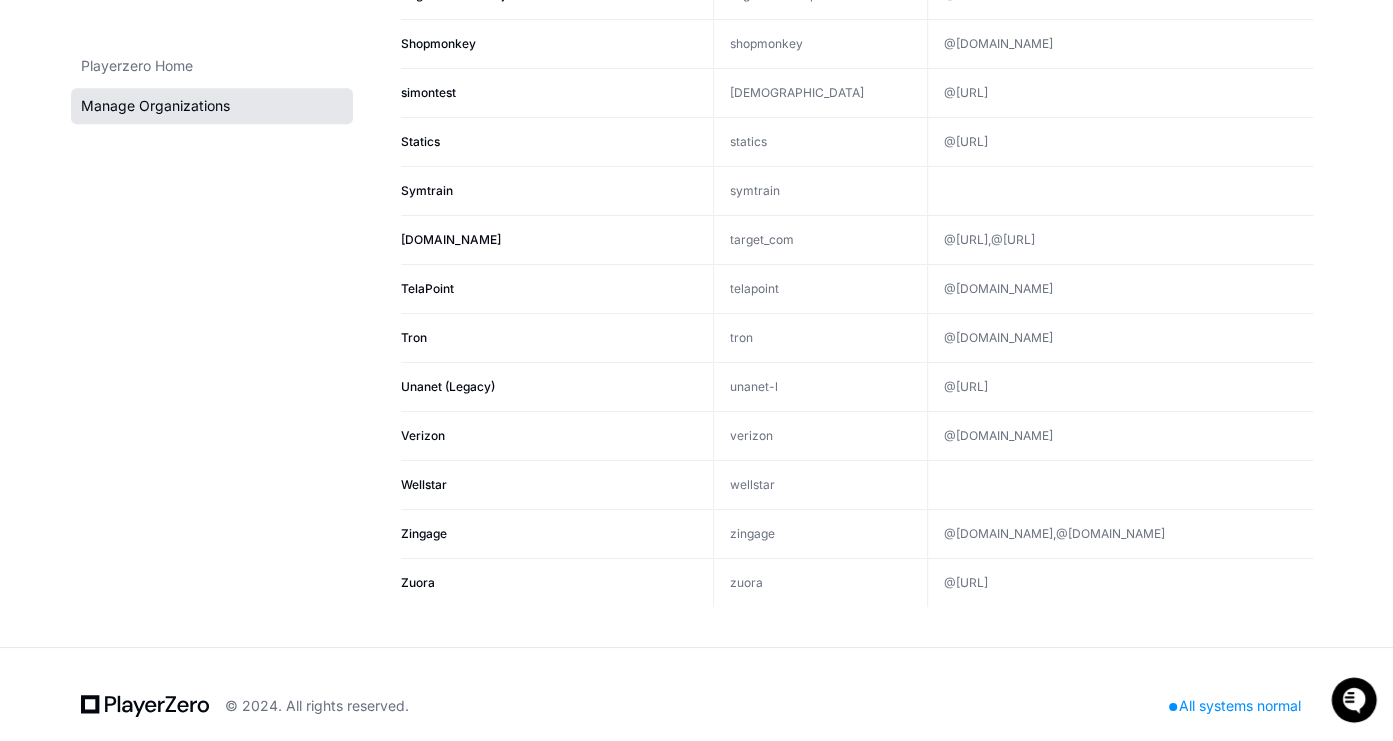 scroll, scrollTop: 0, scrollLeft: 0, axis: both 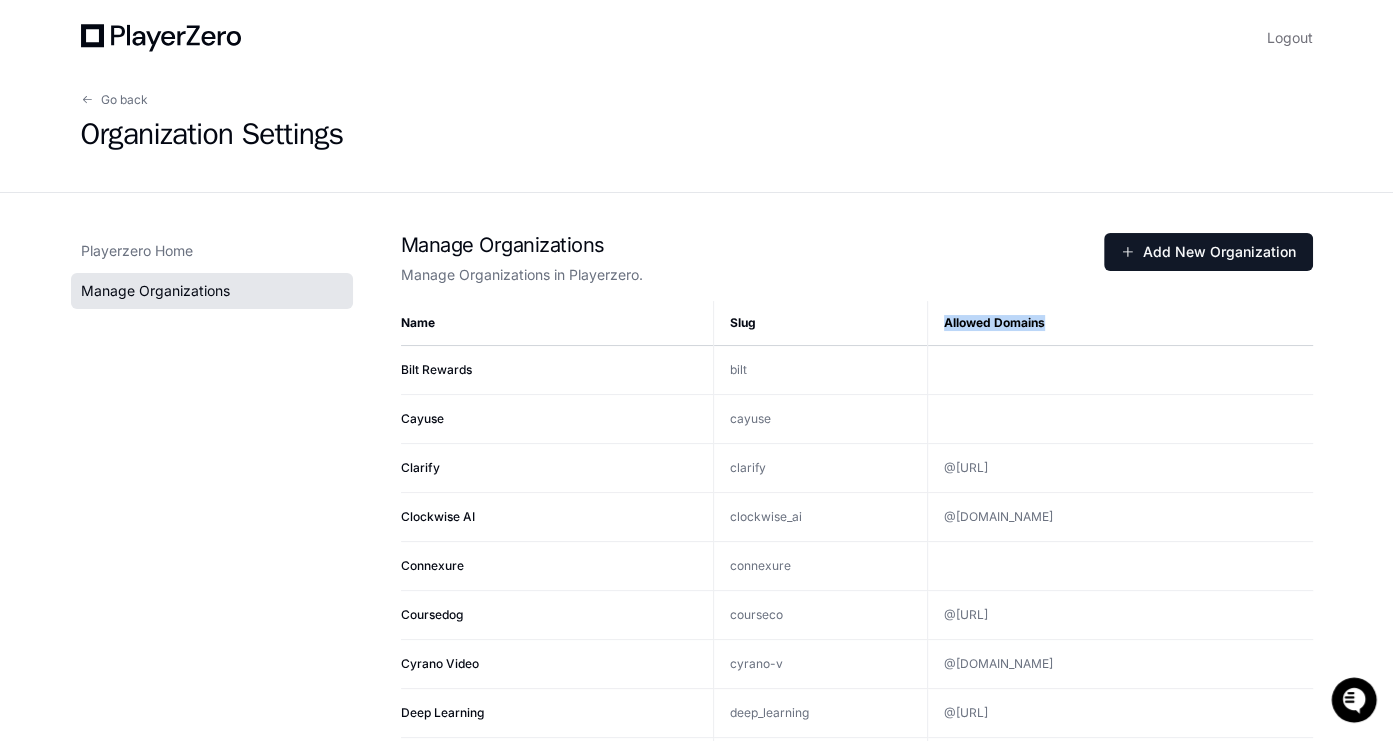 drag, startPoint x: 921, startPoint y: 322, endPoint x: 1052, endPoint y: 321, distance: 131.00381 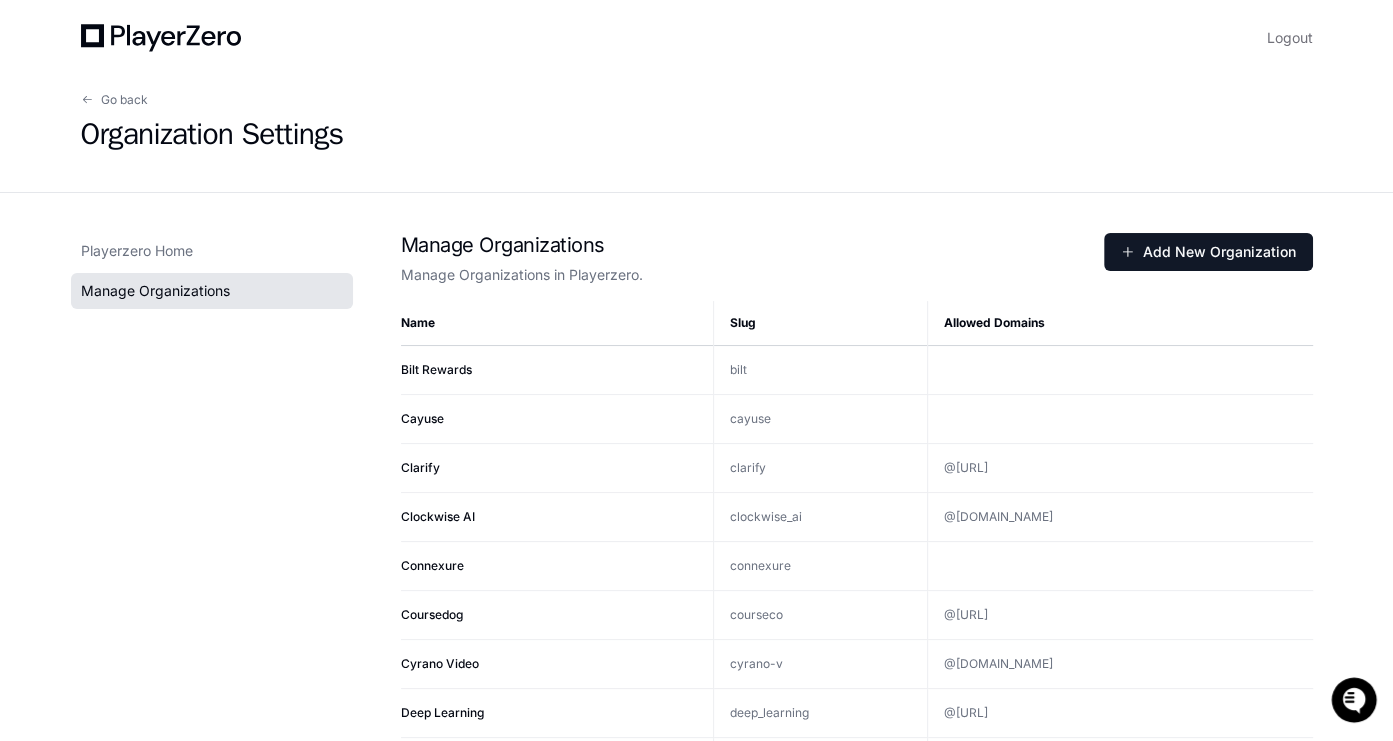 click on "Clockwise AI" 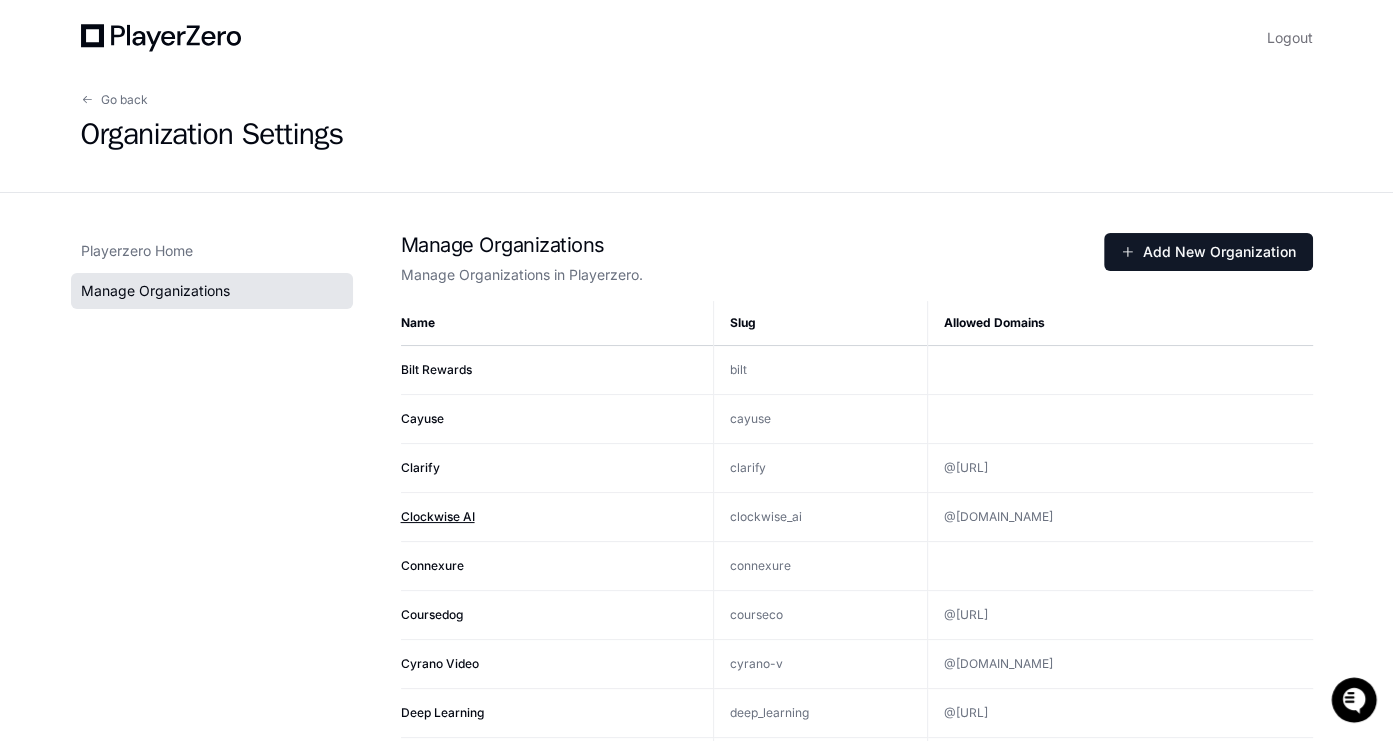click on "Clockwise AI" 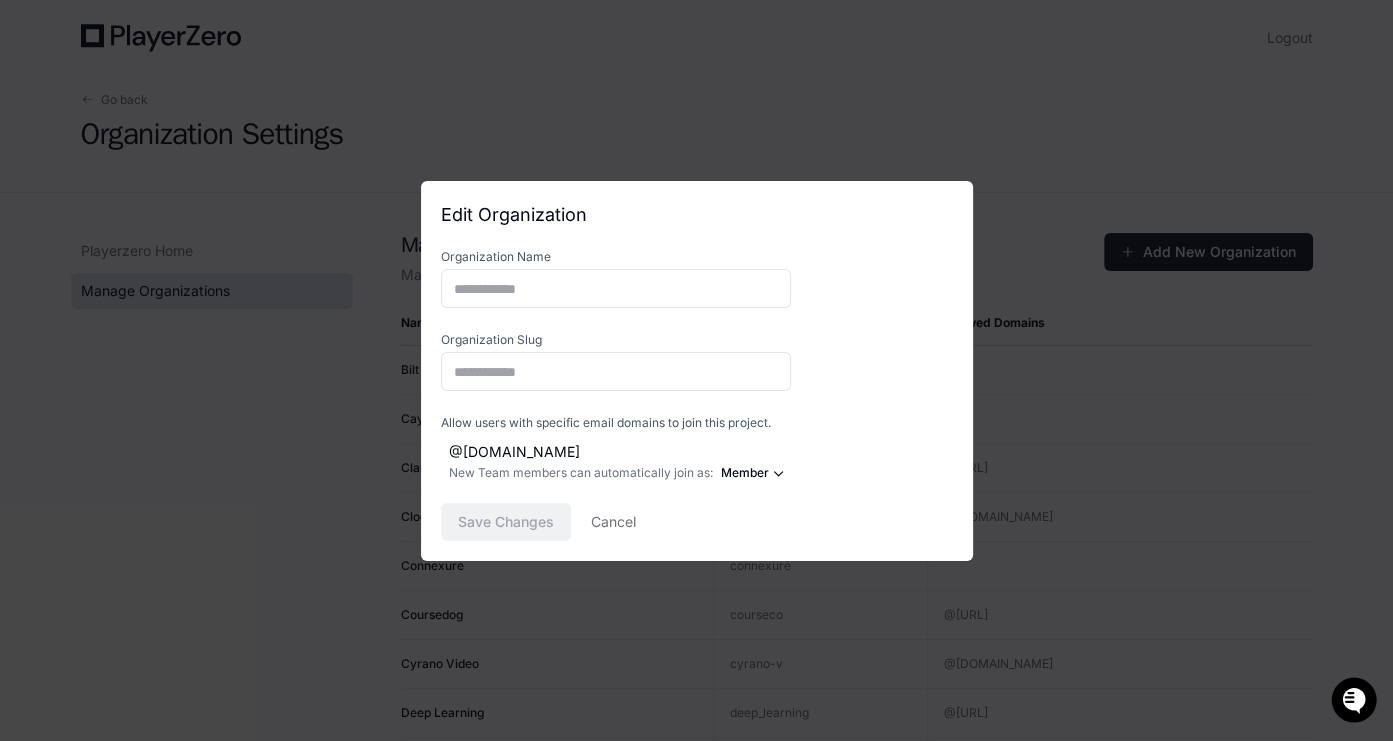 click at bounding box center [696, 370] 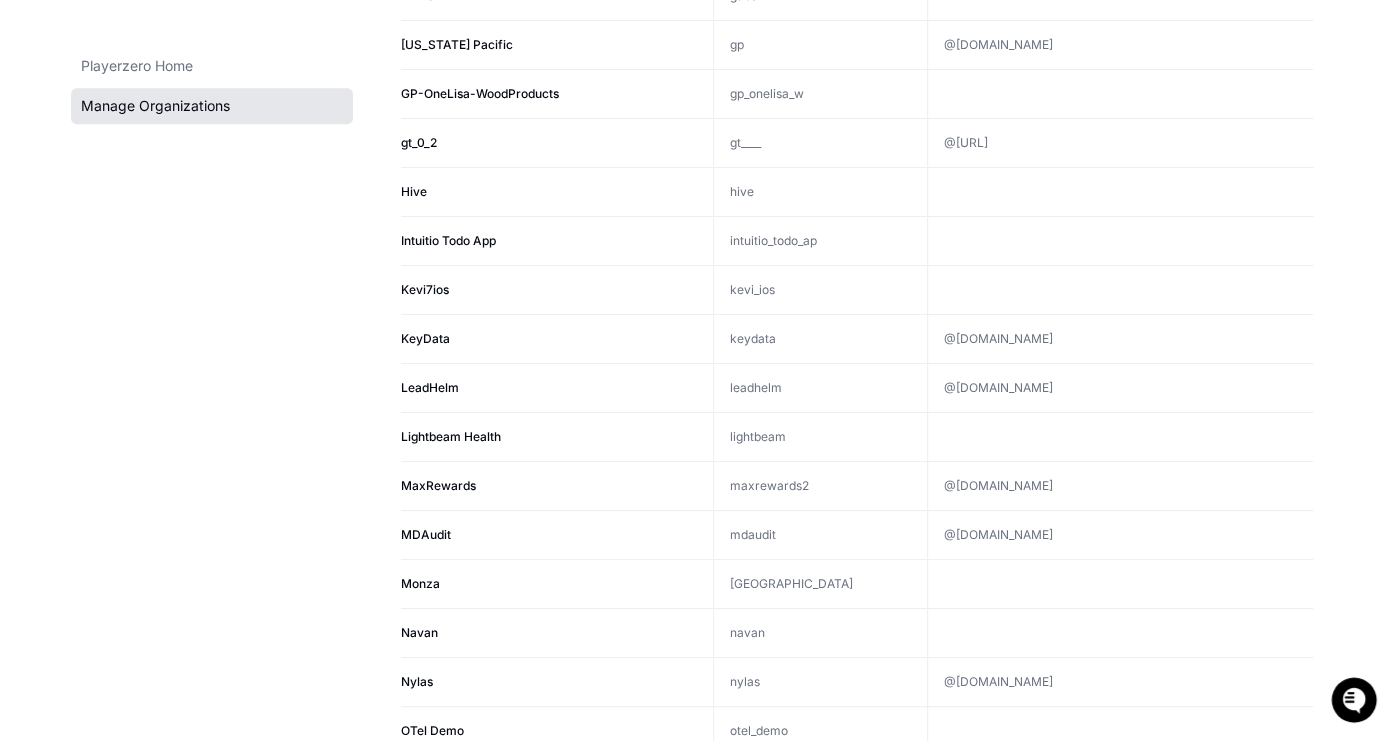 scroll, scrollTop: 1029, scrollLeft: 0, axis: vertical 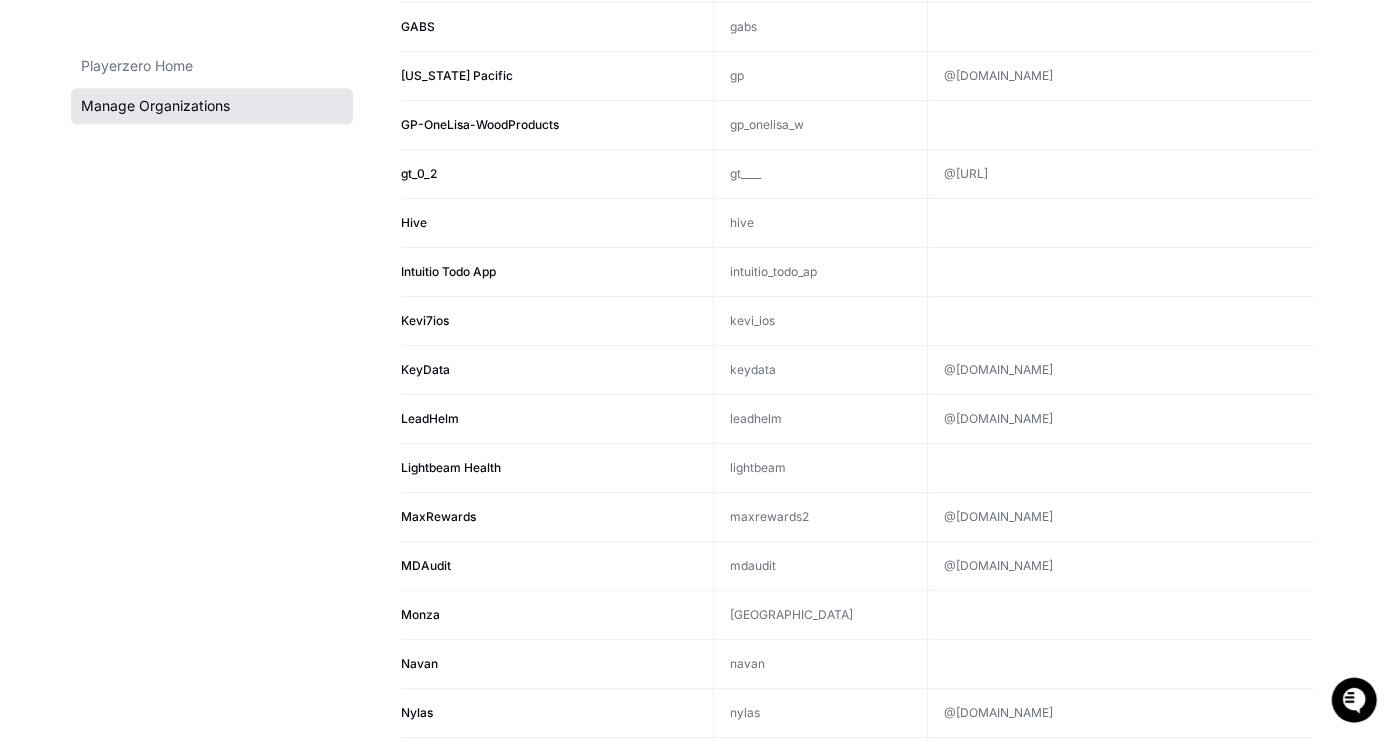 click on "Lightbeam Health" 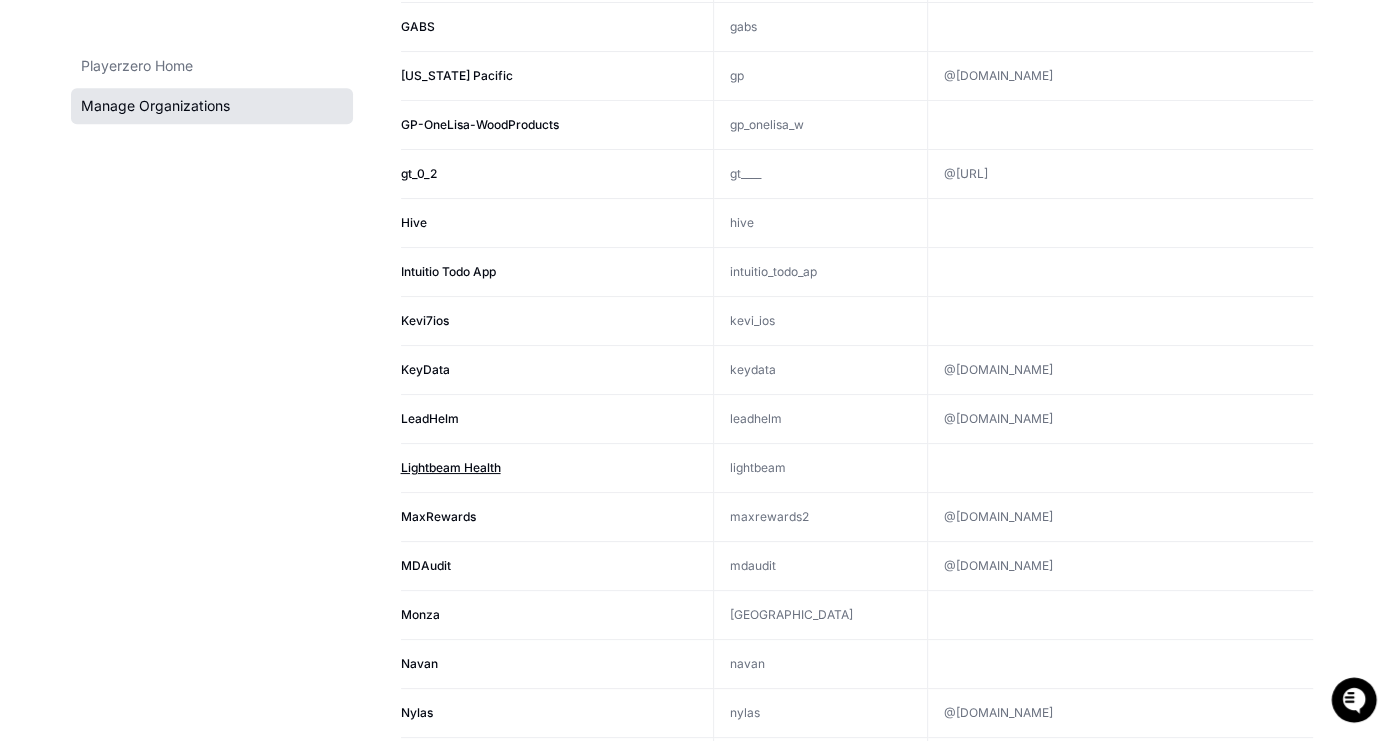 click on "Lightbeam Health" 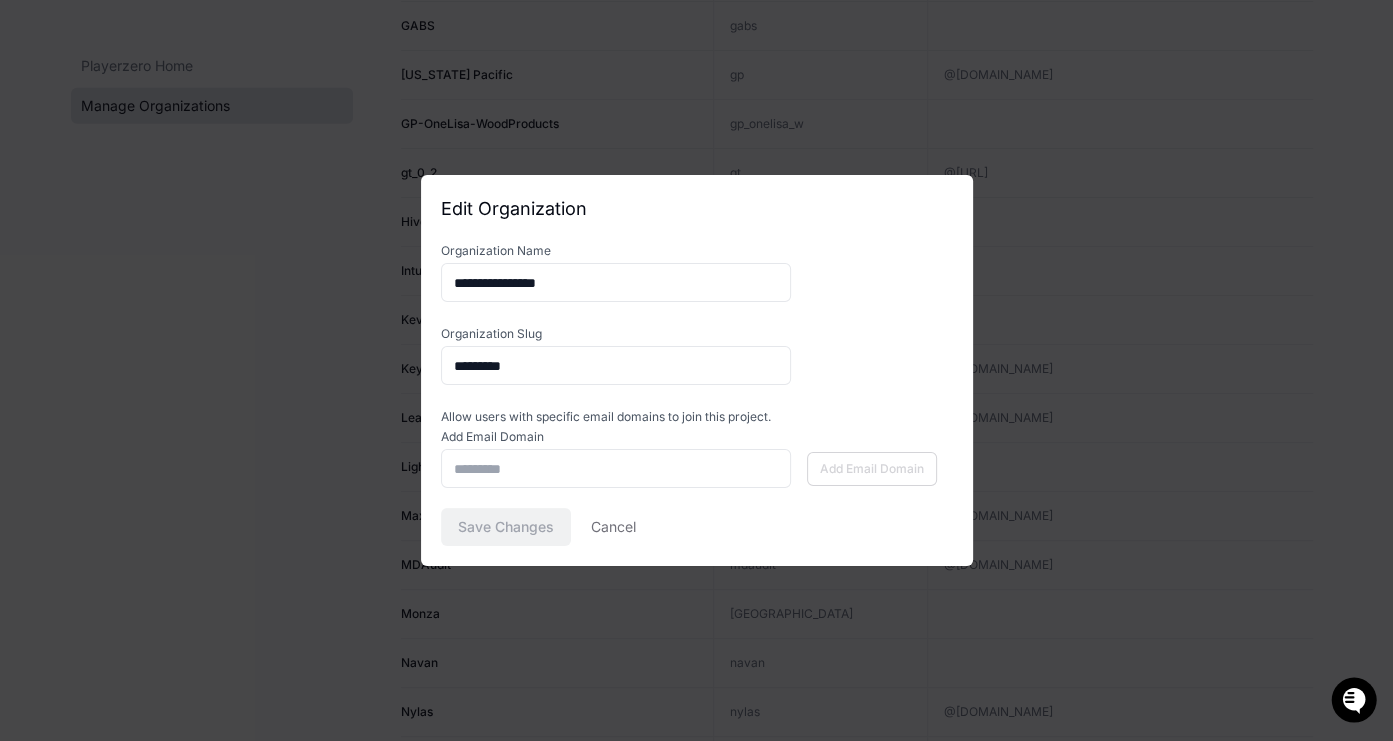 click on "Allow users with specific email domains to join this project." at bounding box center (697, 417) 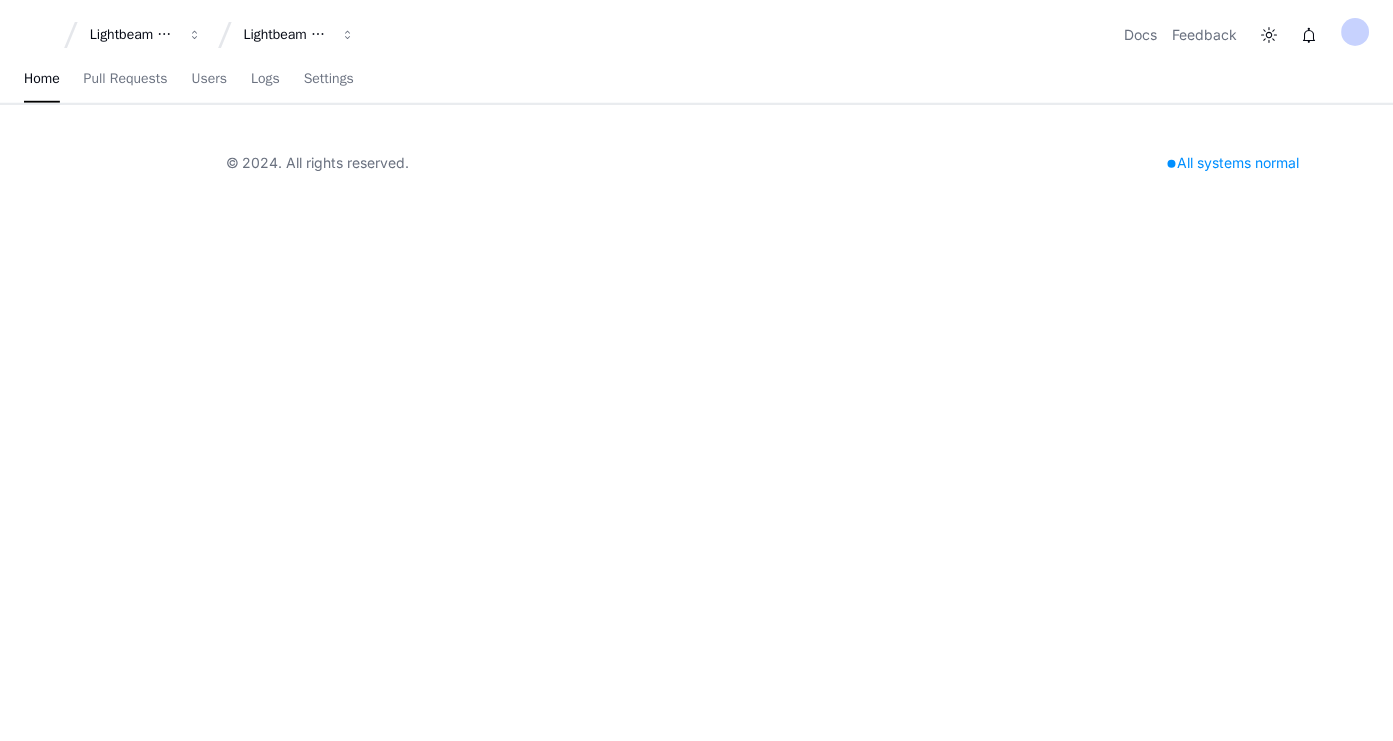 scroll, scrollTop: 0, scrollLeft: 0, axis: both 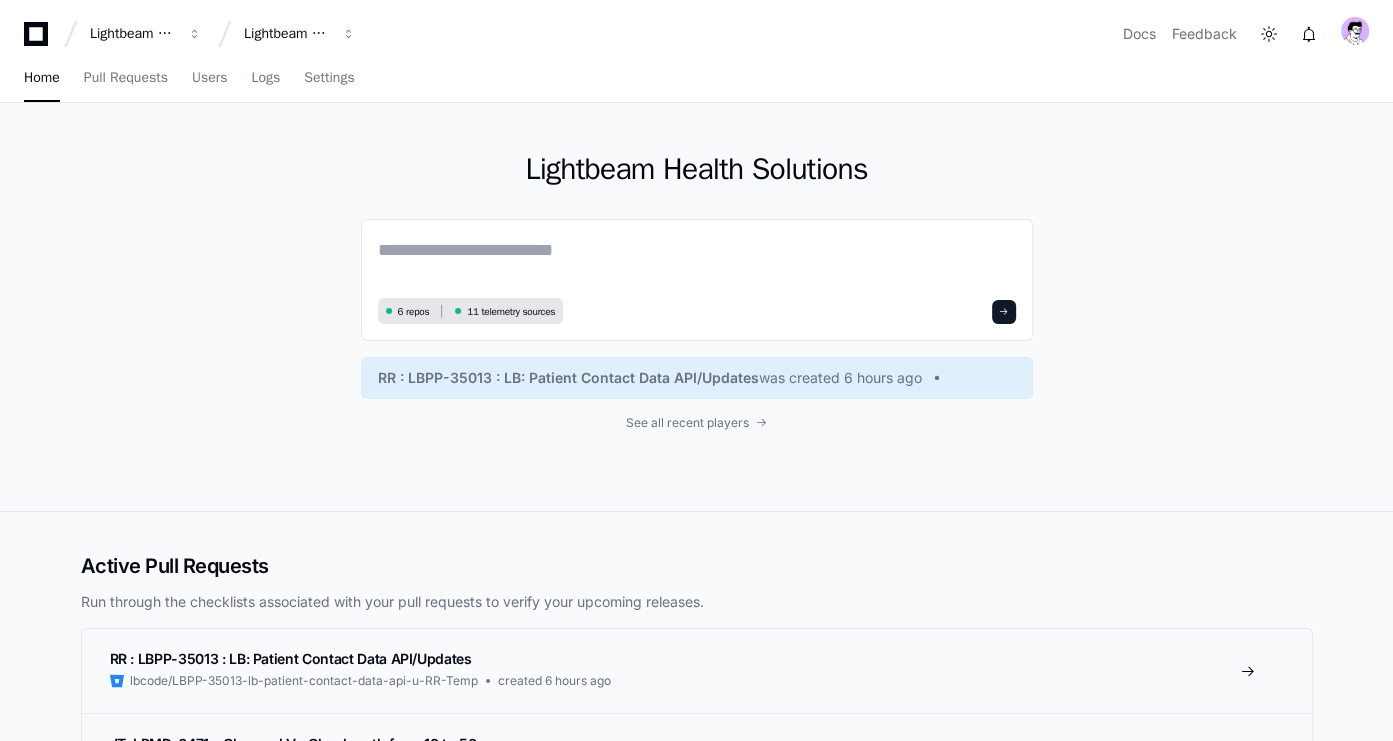 click on "Lightbeam Health Lightbeam Health Solutions  Docs  Feedback" at bounding box center (696, 26) 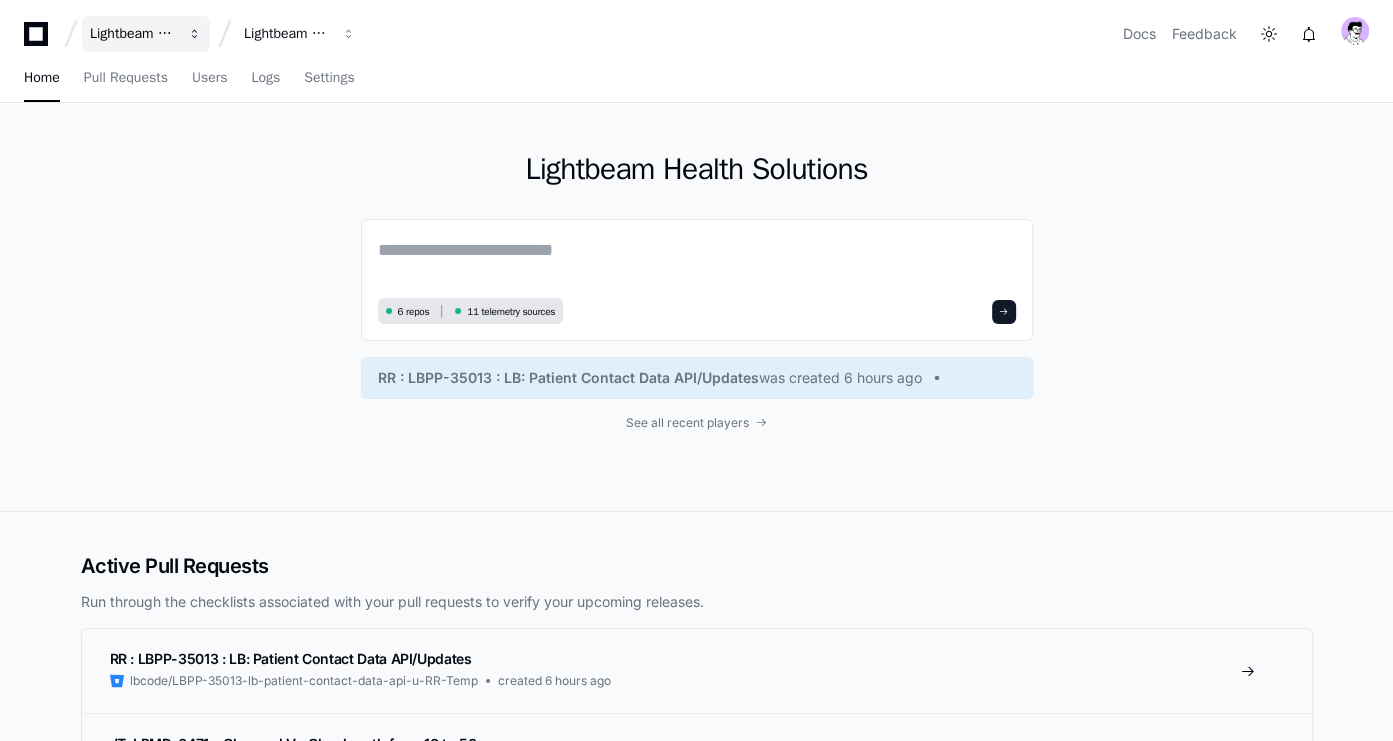 click on "Lightbeam Health" at bounding box center (133, 34) 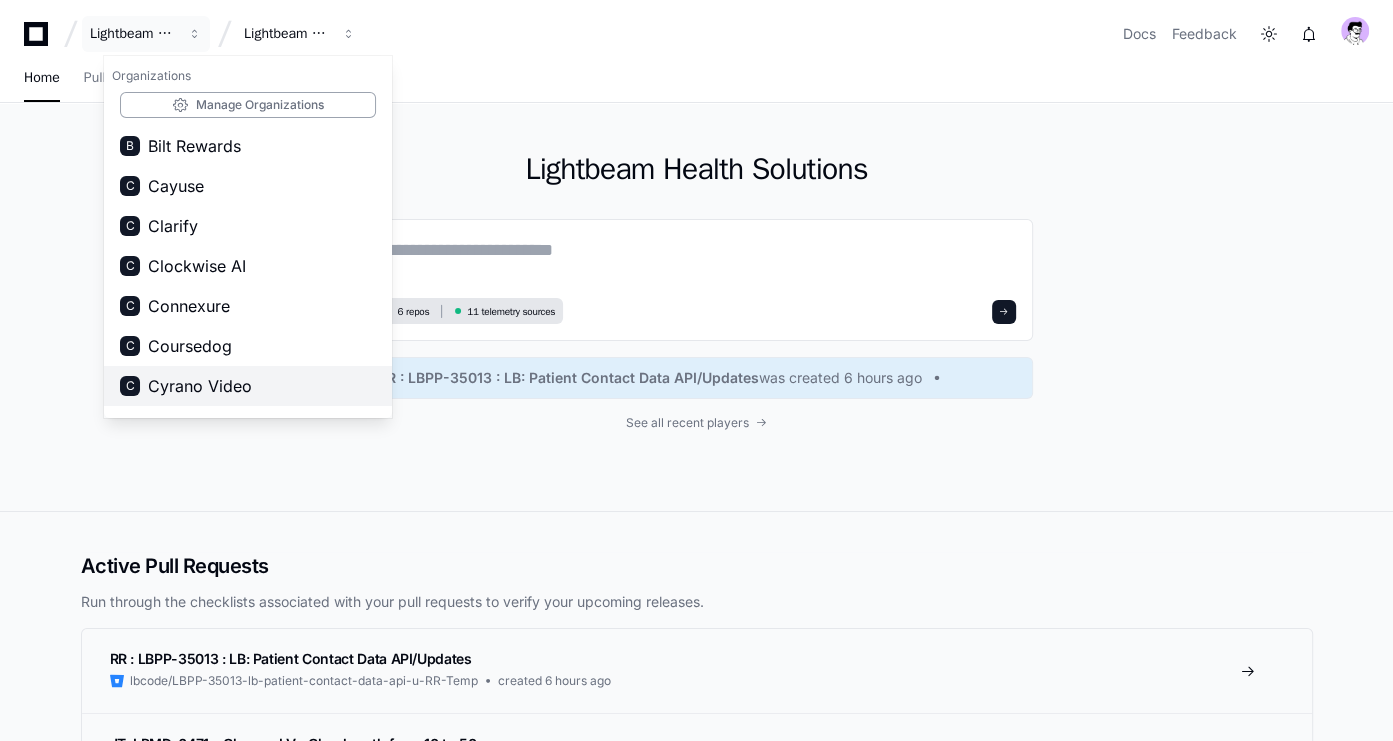 scroll, scrollTop: 0, scrollLeft: 0, axis: both 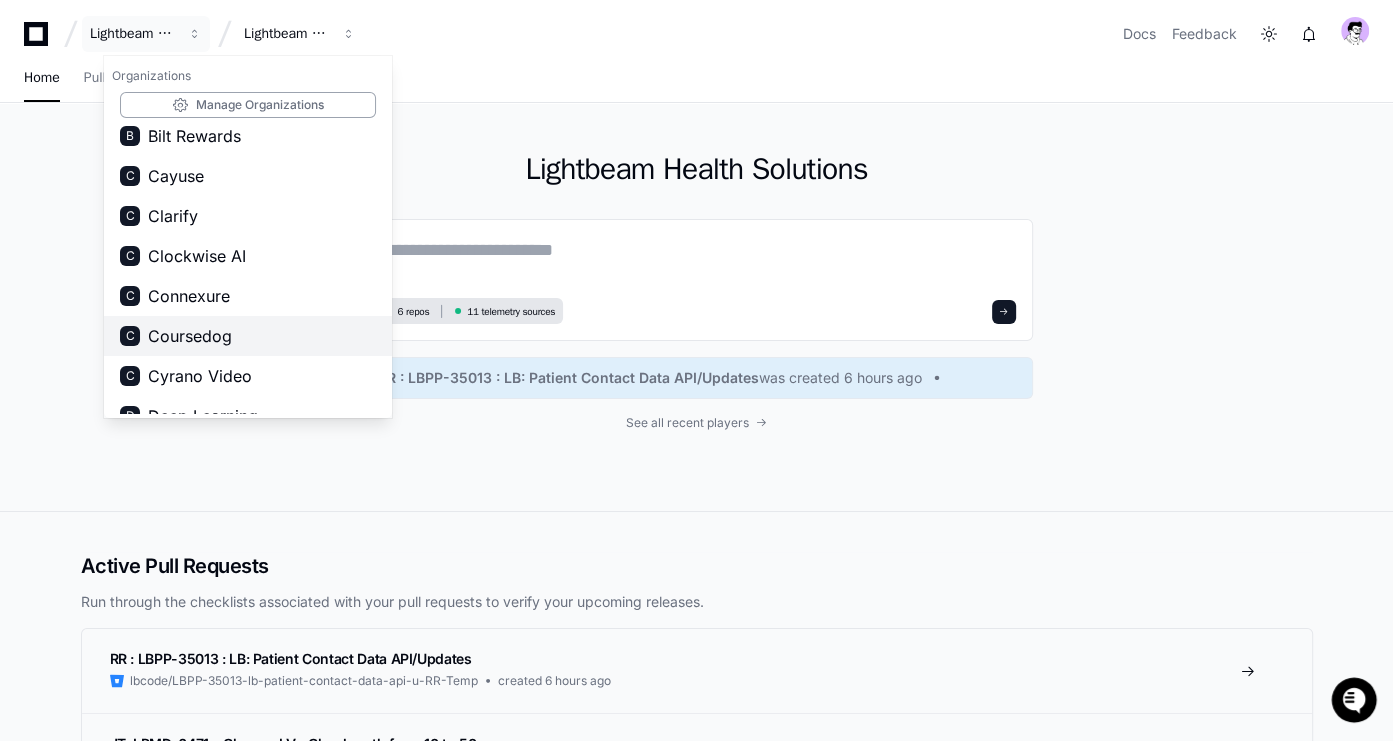 click on "C  Coursedog" at bounding box center (248, 336) 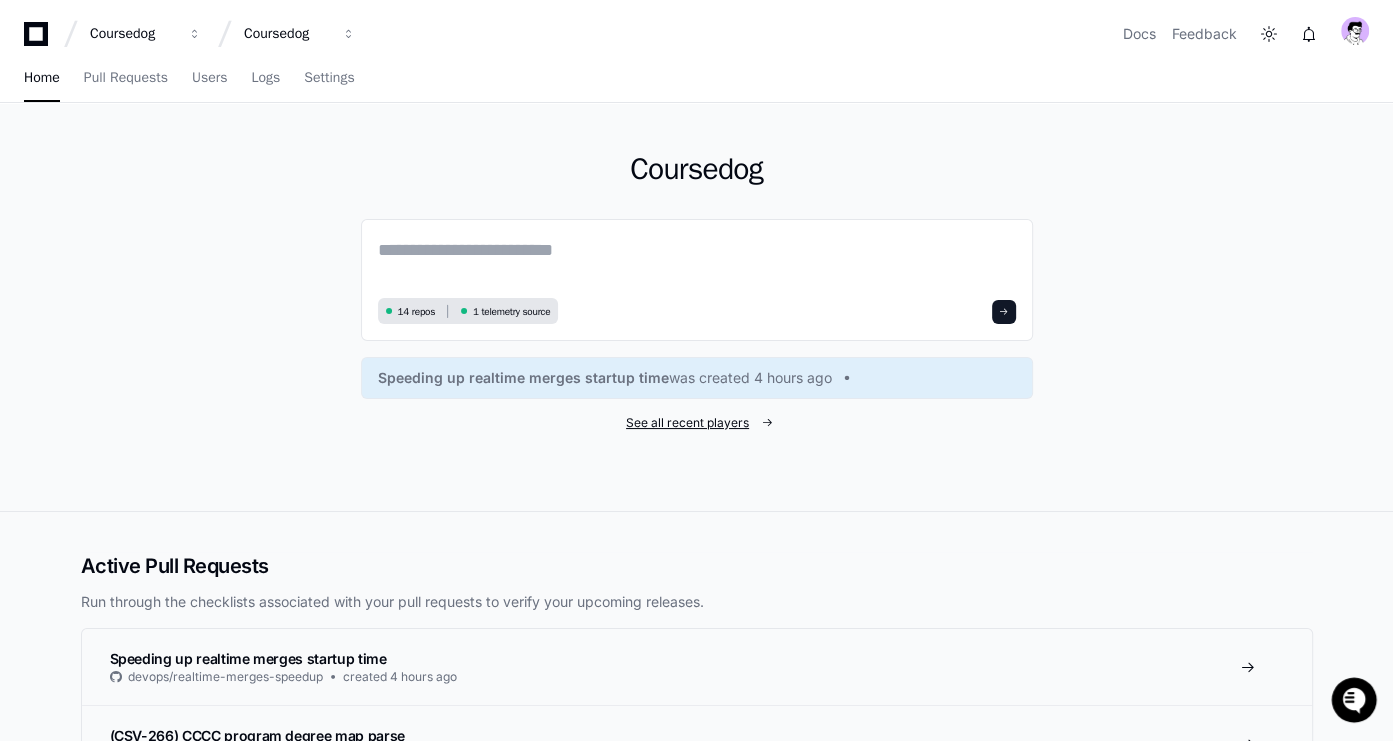 click on "See all recent players" 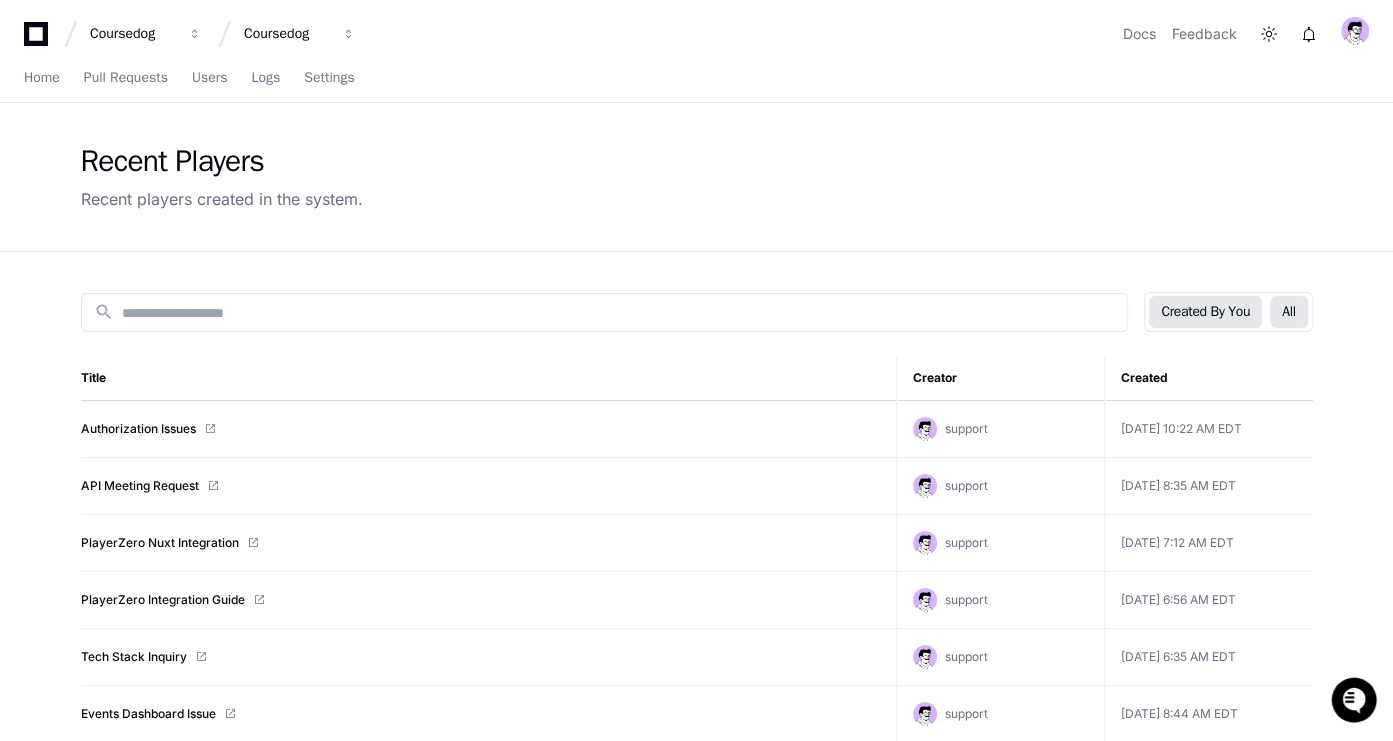 click on "All" 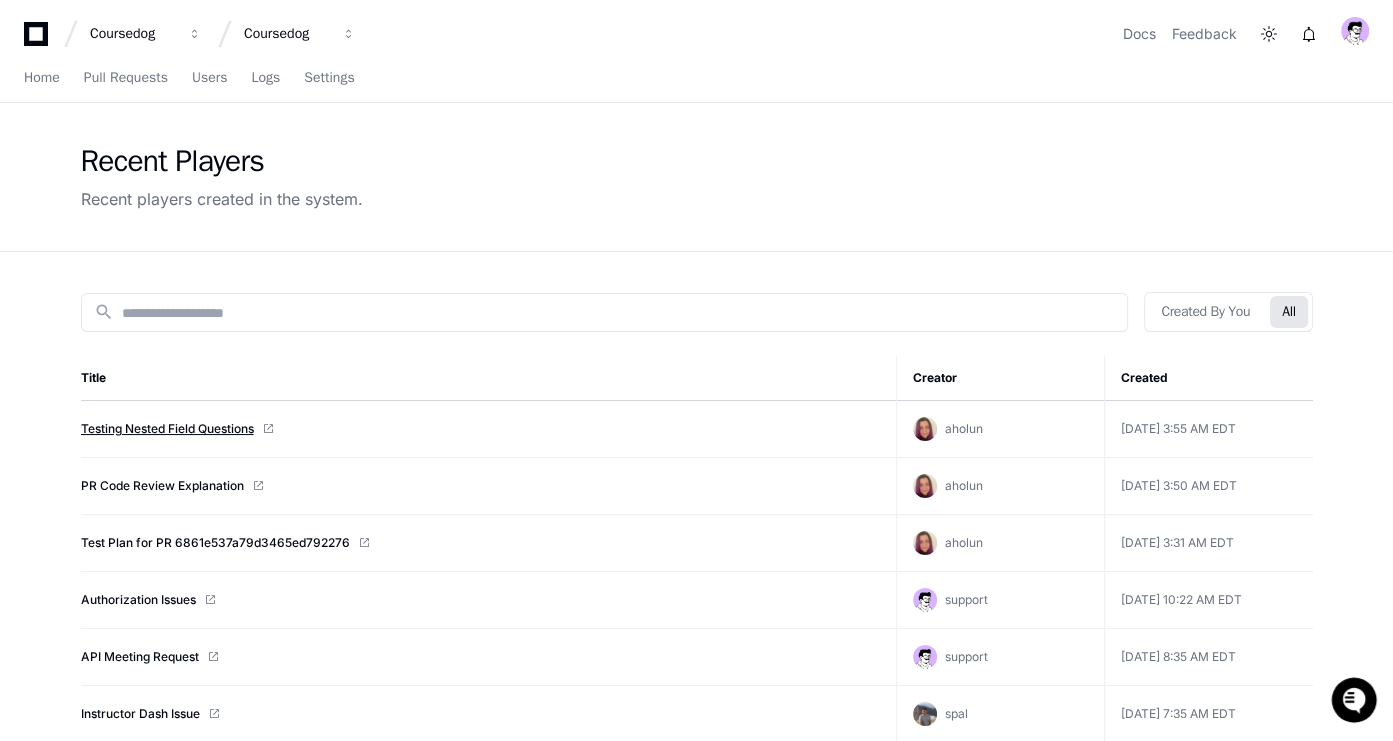 click on "Testing Nested Field Questions" 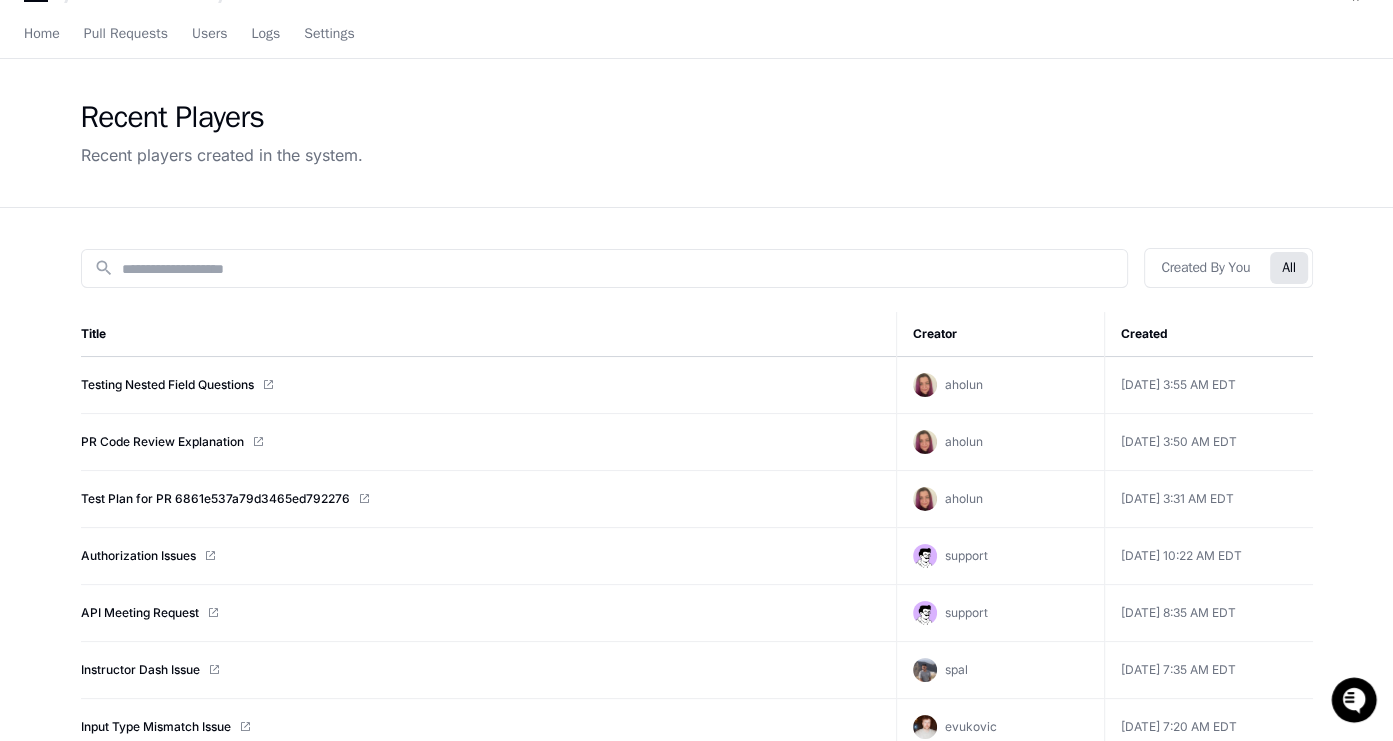 scroll, scrollTop: 45, scrollLeft: 0, axis: vertical 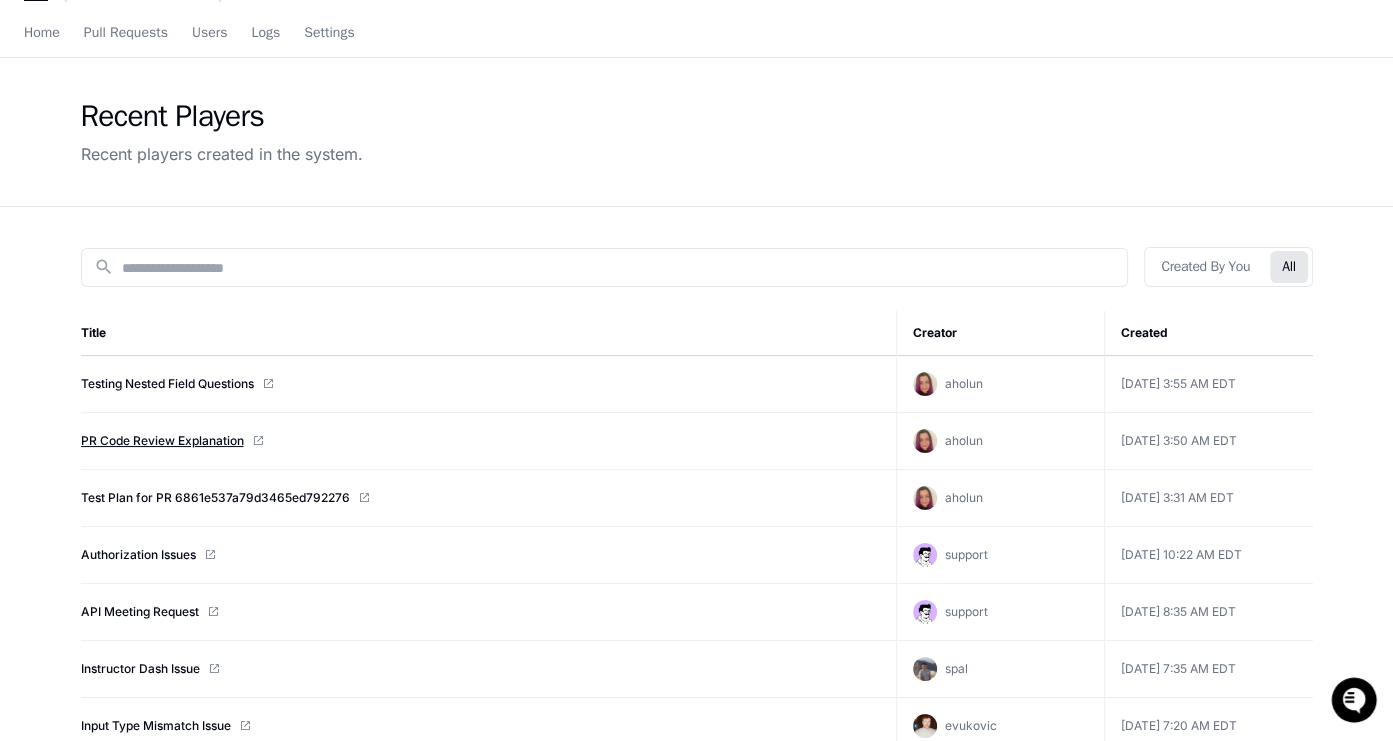 click on "PR Code Review Explanation" 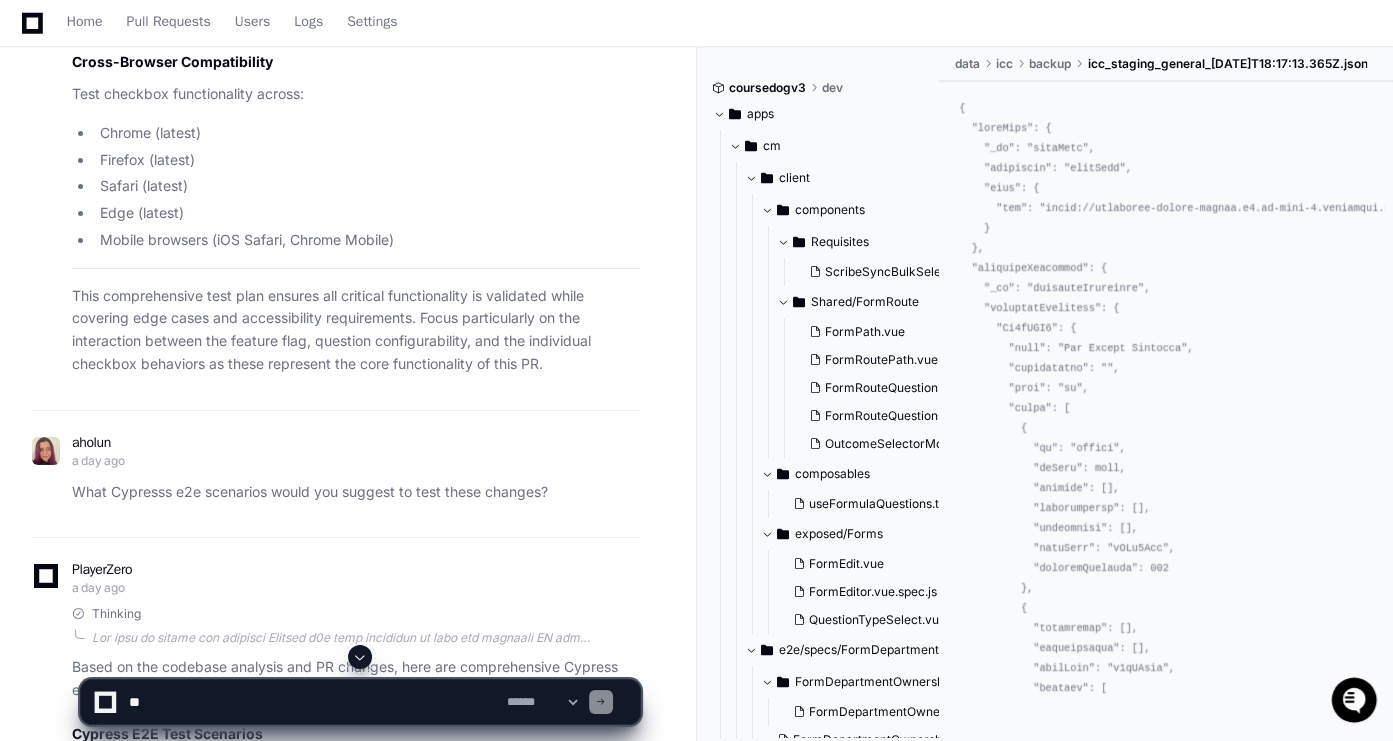 scroll, scrollTop: 7763, scrollLeft: 0, axis: vertical 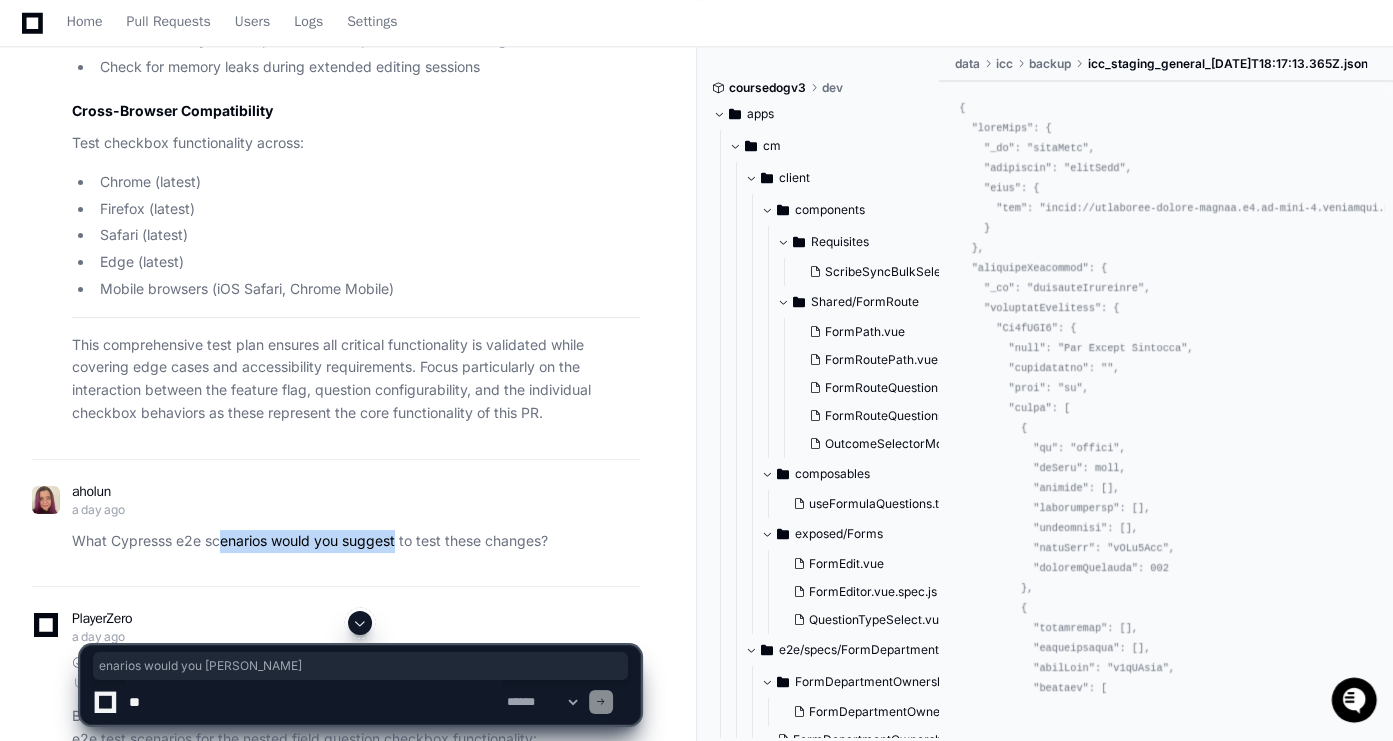 drag, startPoint x: 221, startPoint y: 525, endPoint x: 401, endPoint y: 524, distance: 180.00278 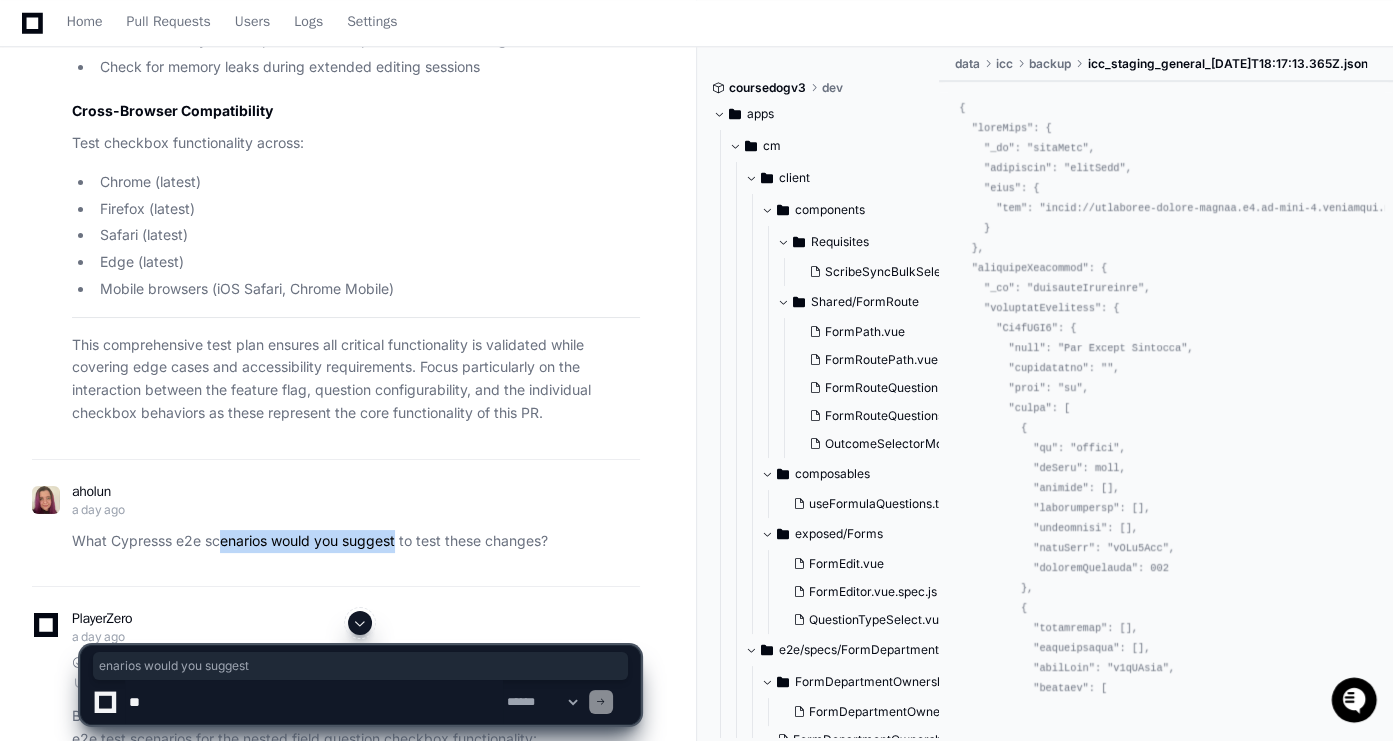 click on "**********" 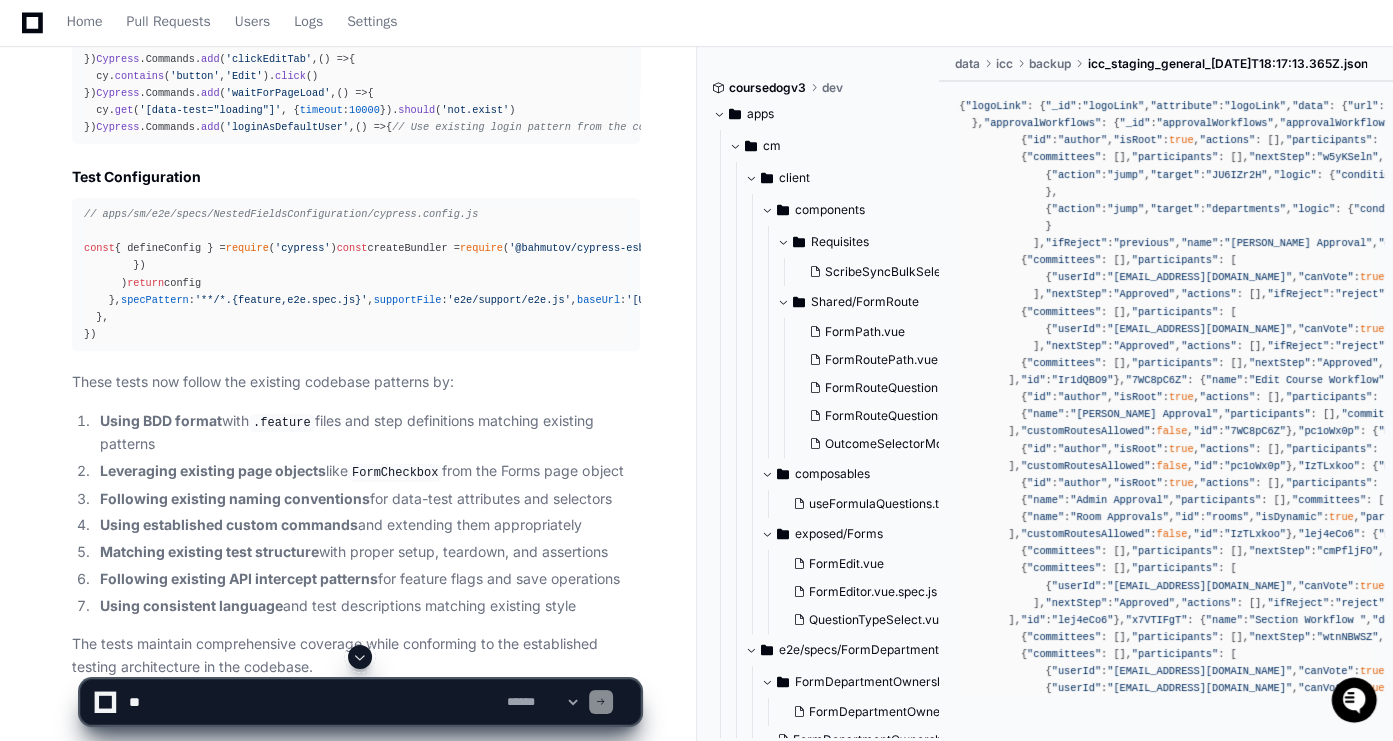 scroll, scrollTop: 18113, scrollLeft: 0, axis: vertical 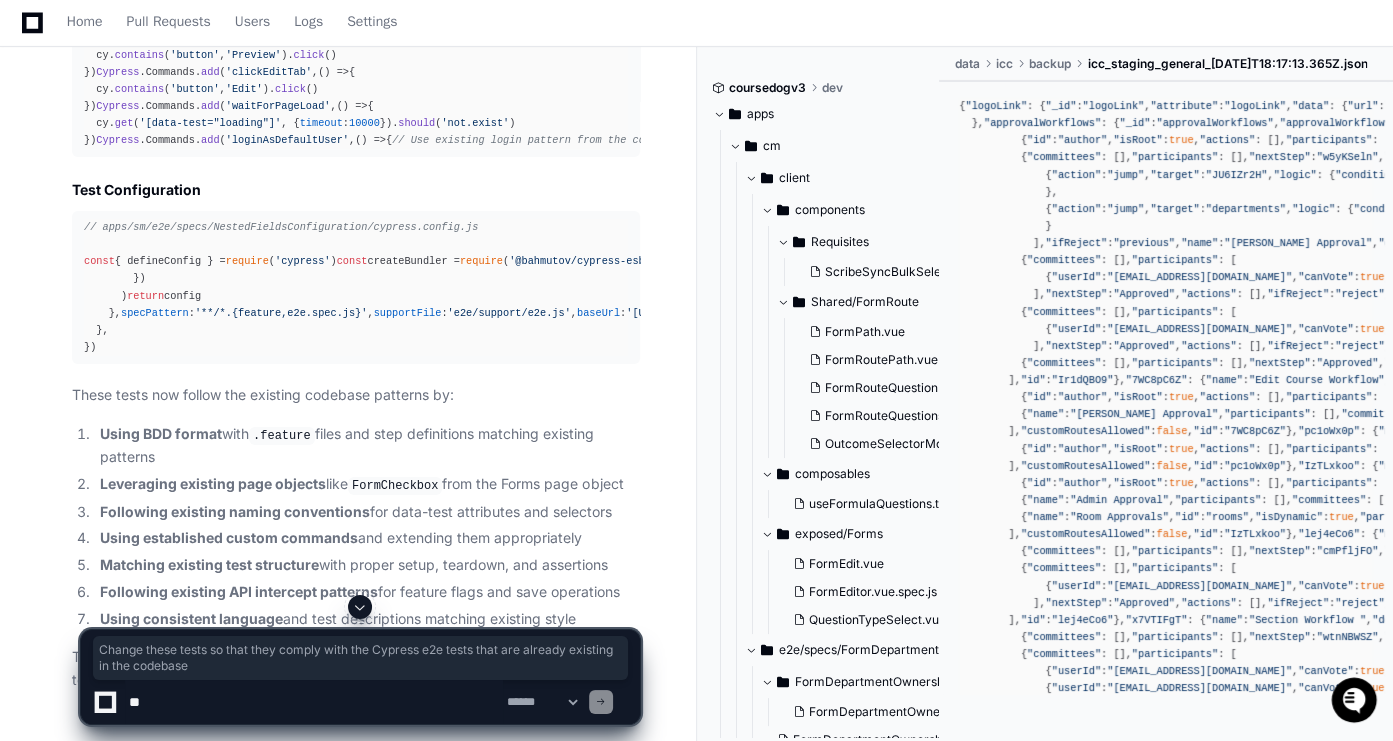 drag, startPoint x: 248, startPoint y: 298, endPoint x: 75, endPoint y: 271, distance: 175.09425 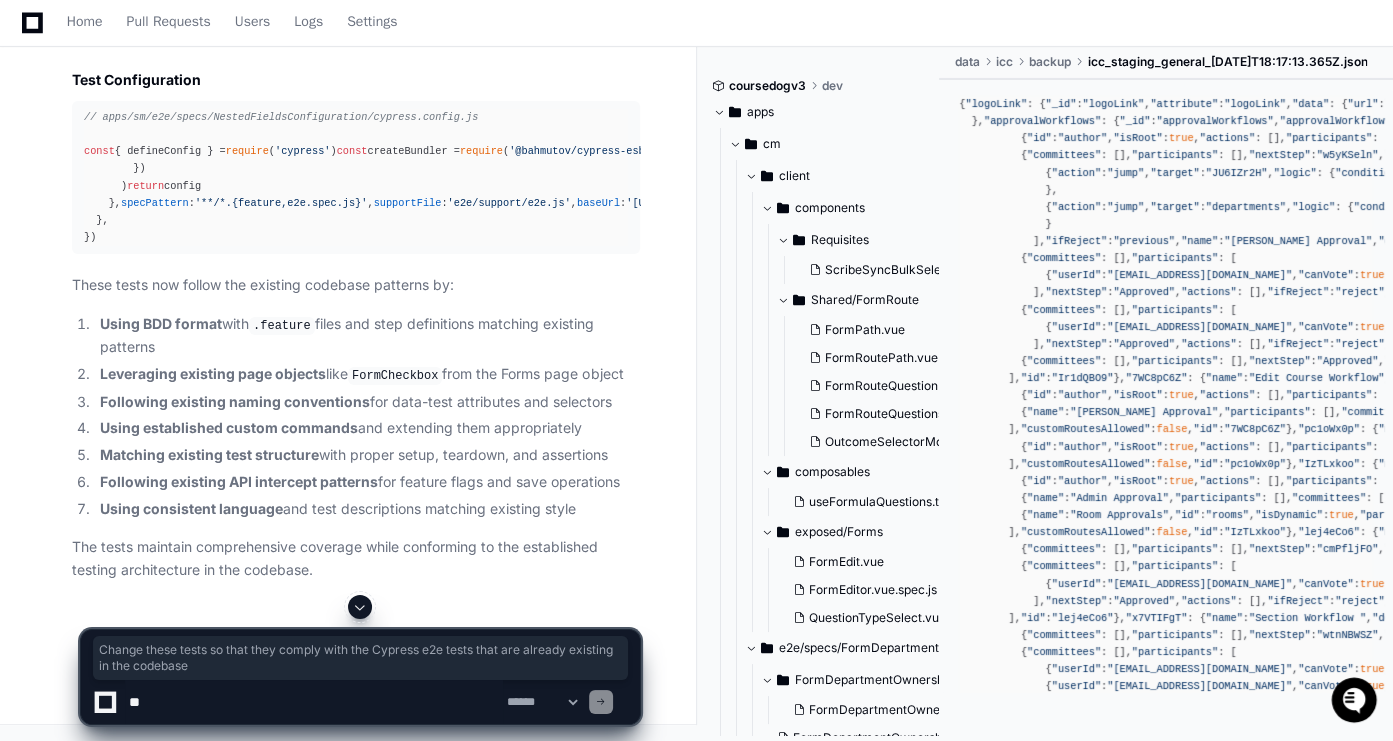 scroll, scrollTop: 18157, scrollLeft: 0, axis: vertical 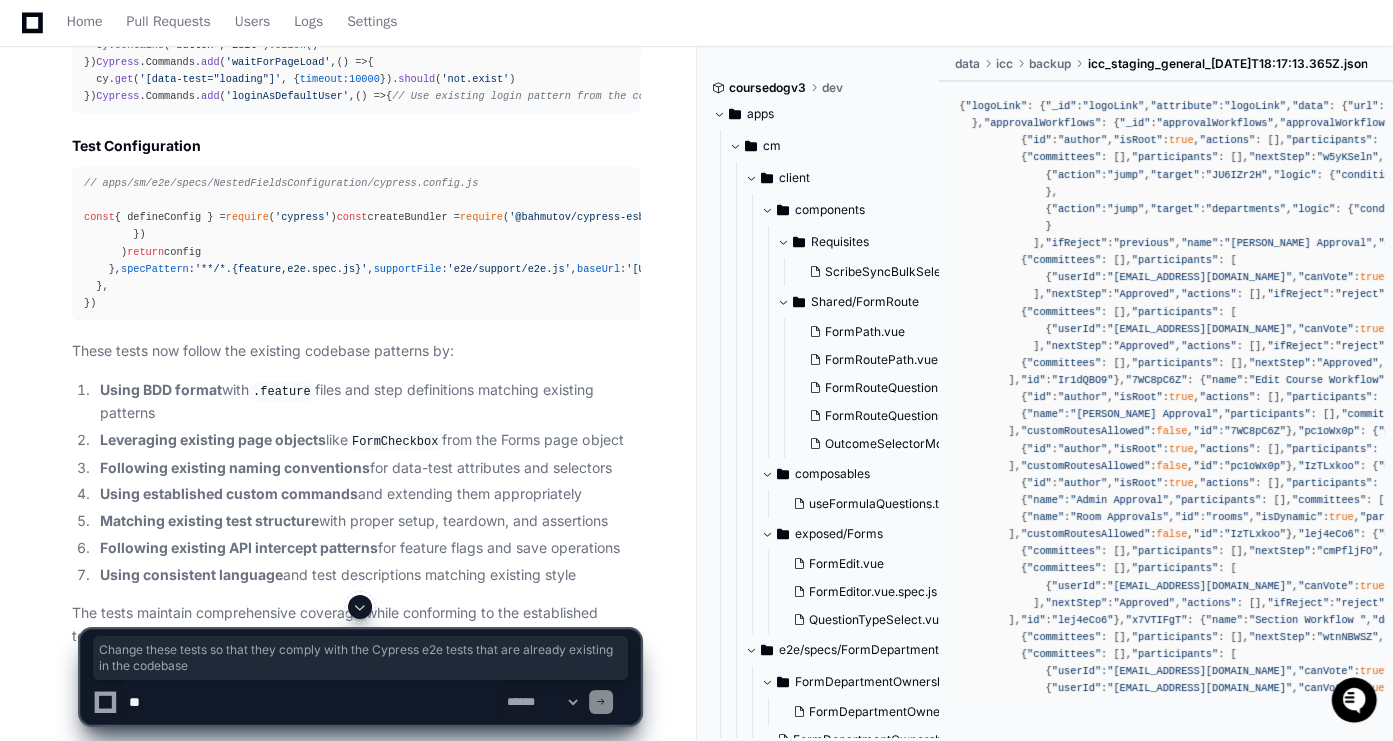 click on "PlayerZero a day ago Thinking Based on the existing codebase patterns, here are the Cypress e2e tests rewritten to comply with the current testing structure:
Feature File (BDD Style)
# apps/sm/e2e/specs/NestedFieldsConfiguration/NestedFieldsConfiguration.feature
Feature : Scheduling Management > Section  Template  > Question With Nested Fields Configuration
Background :
Given  I am logged in as a default user
And  I have the  "EDITABLE_QUESTIONS_WITH_NESTED_FIELDS"  feature flag enabled
Scenario : Question With Nested Fields checkboxes are visible when feature flag is enabled
When  I go to  "sm/section-templates/test-template"  page
Then  Loading image has disappeared
When  I add a  "Question With Nested Fields"  question to the template
And  I click on the nested fields question
Then  I see the question editor
And  I see checkbox labeled  "Is collection"
And  I see checkbox labeled
And "Hide label"" 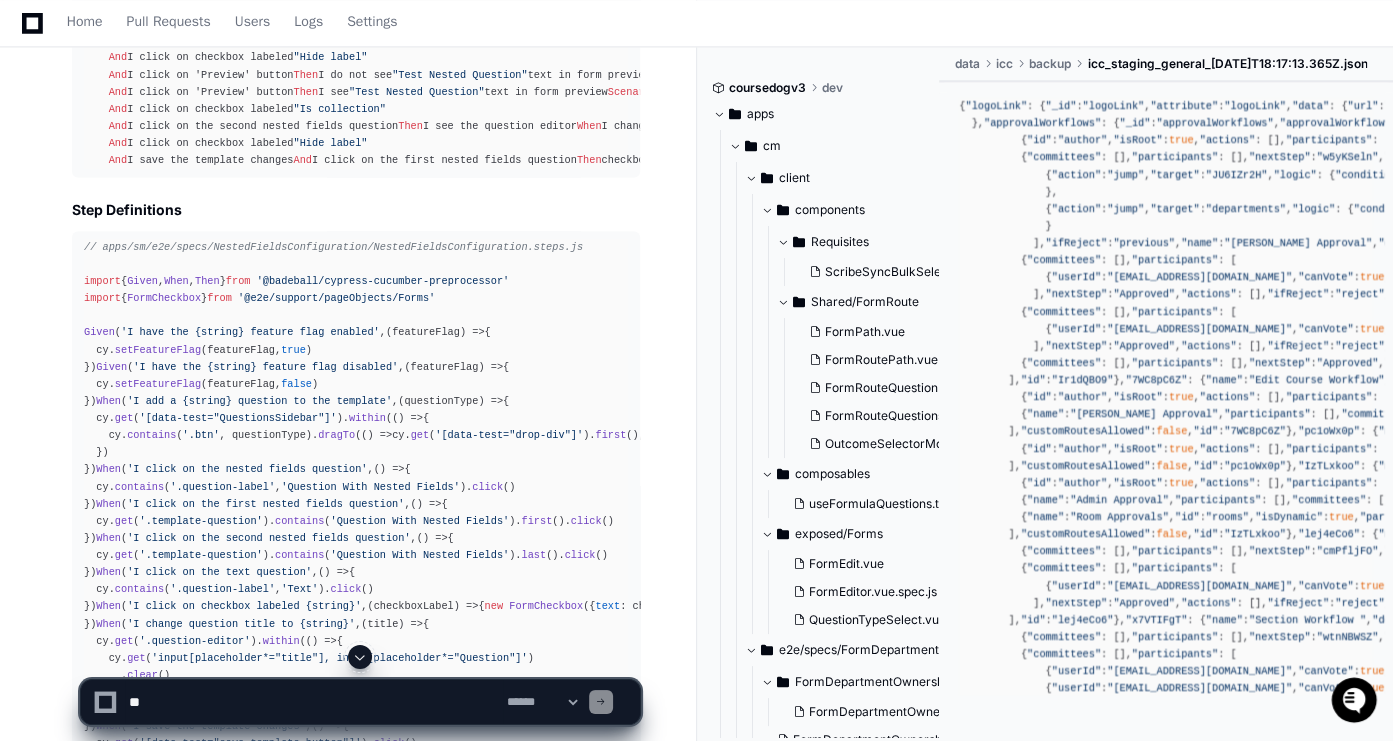scroll, scrollTop: 14892, scrollLeft: 0, axis: vertical 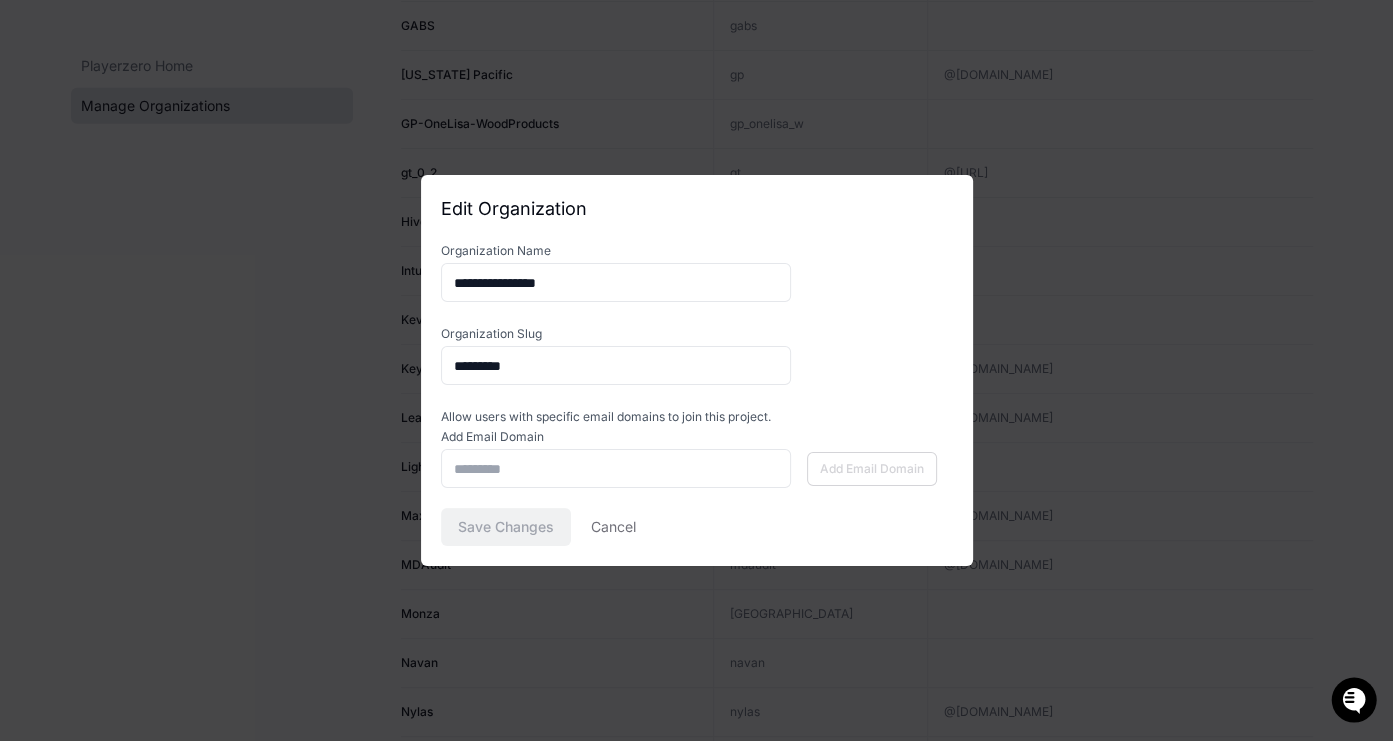 click at bounding box center (696, 370) 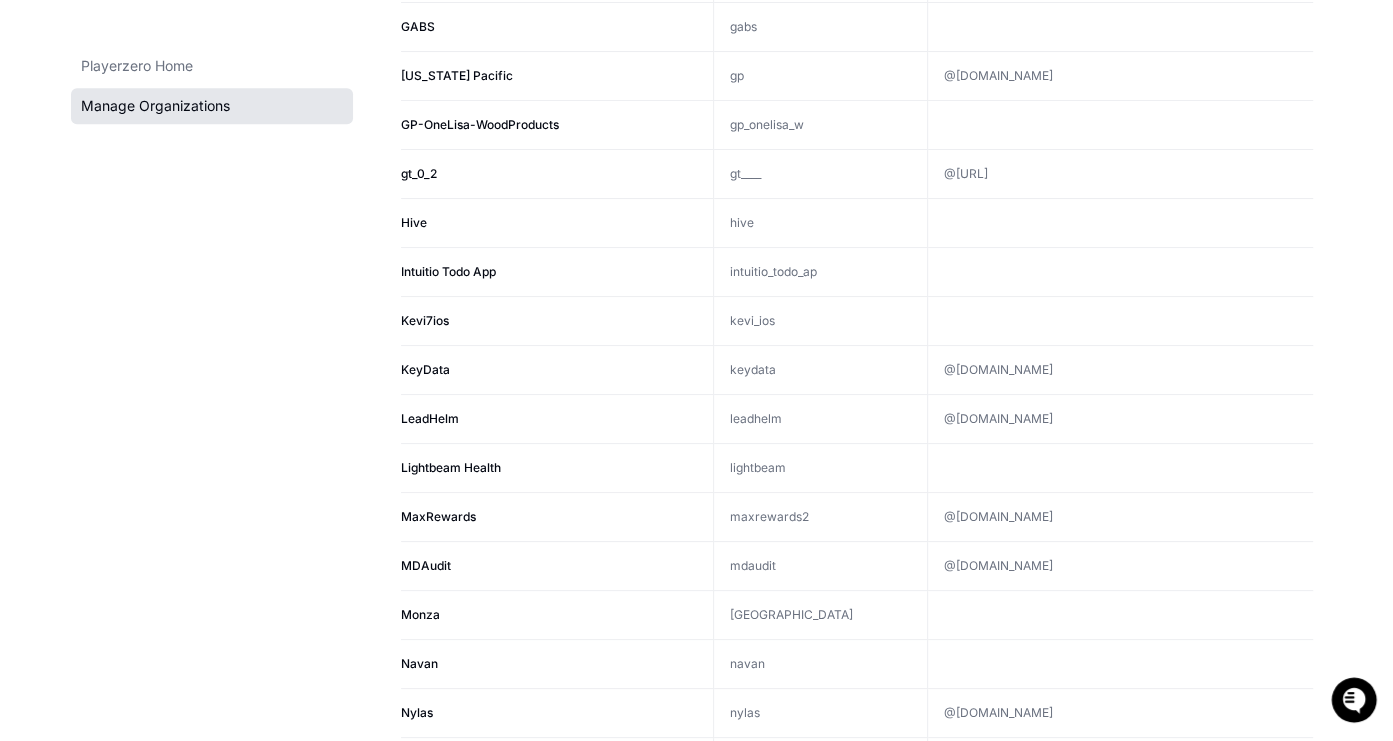 scroll, scrollTop: 0, scrollLeft: 0, axis: both 